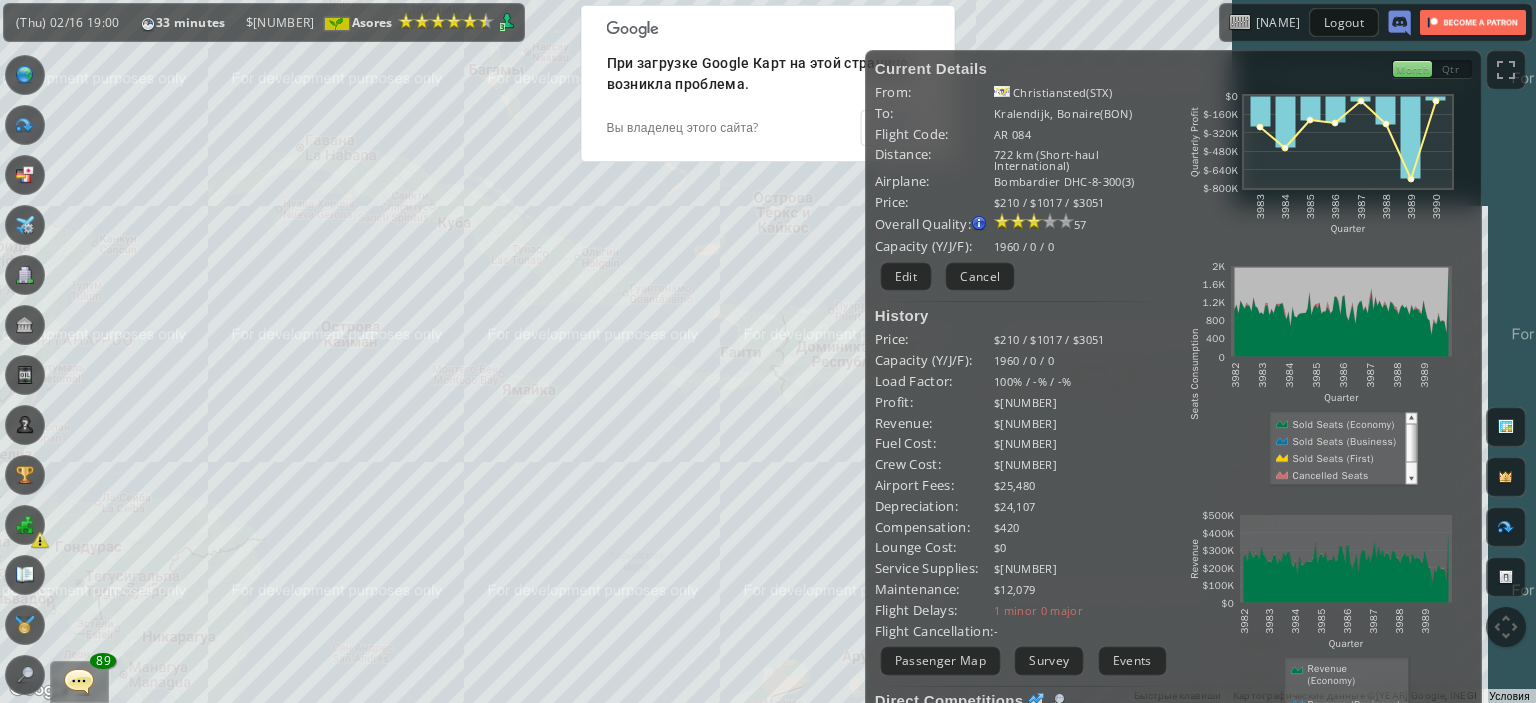 scroll, scrollTop: 0, scrollLeft: 0, axis: both 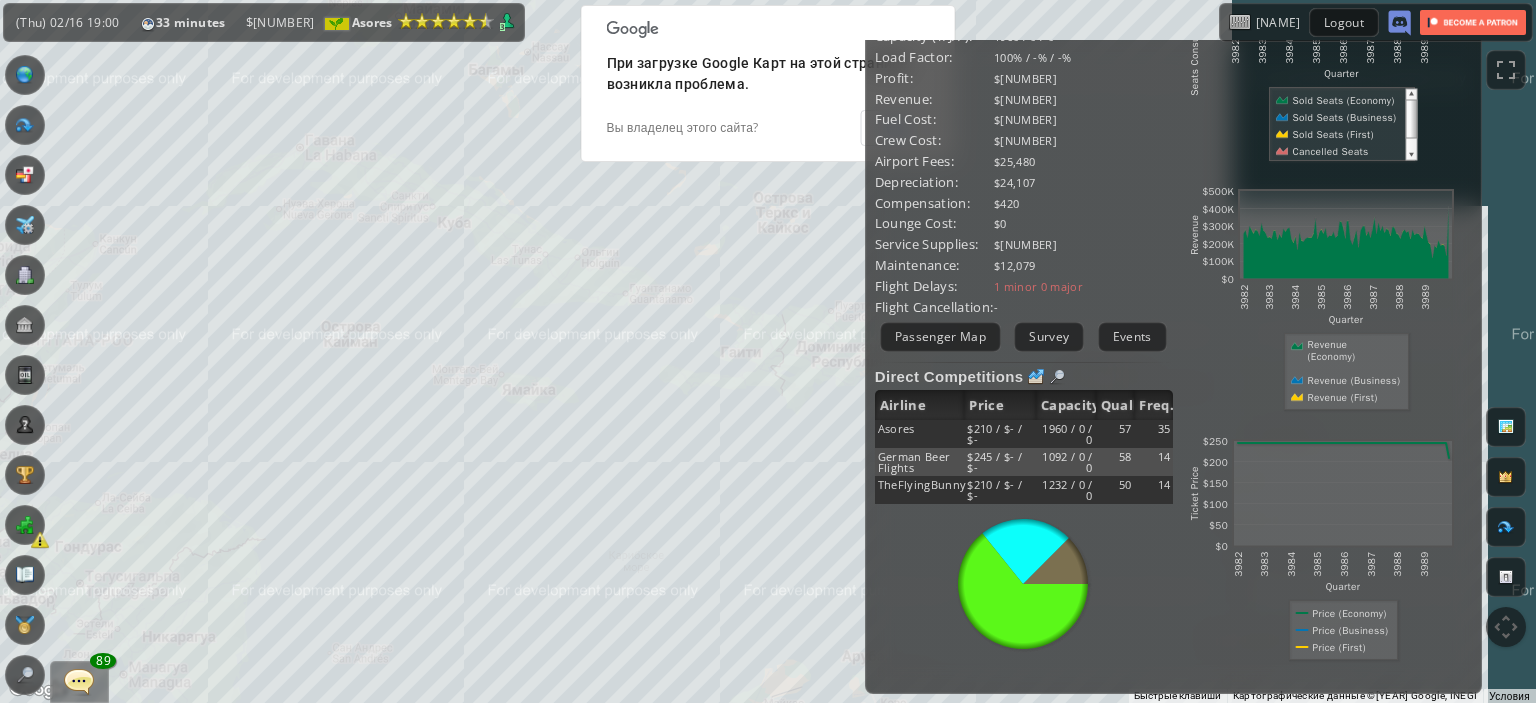 click on "Для навигации используйте клавиши со стрелками." at bounding box center (768, 351) 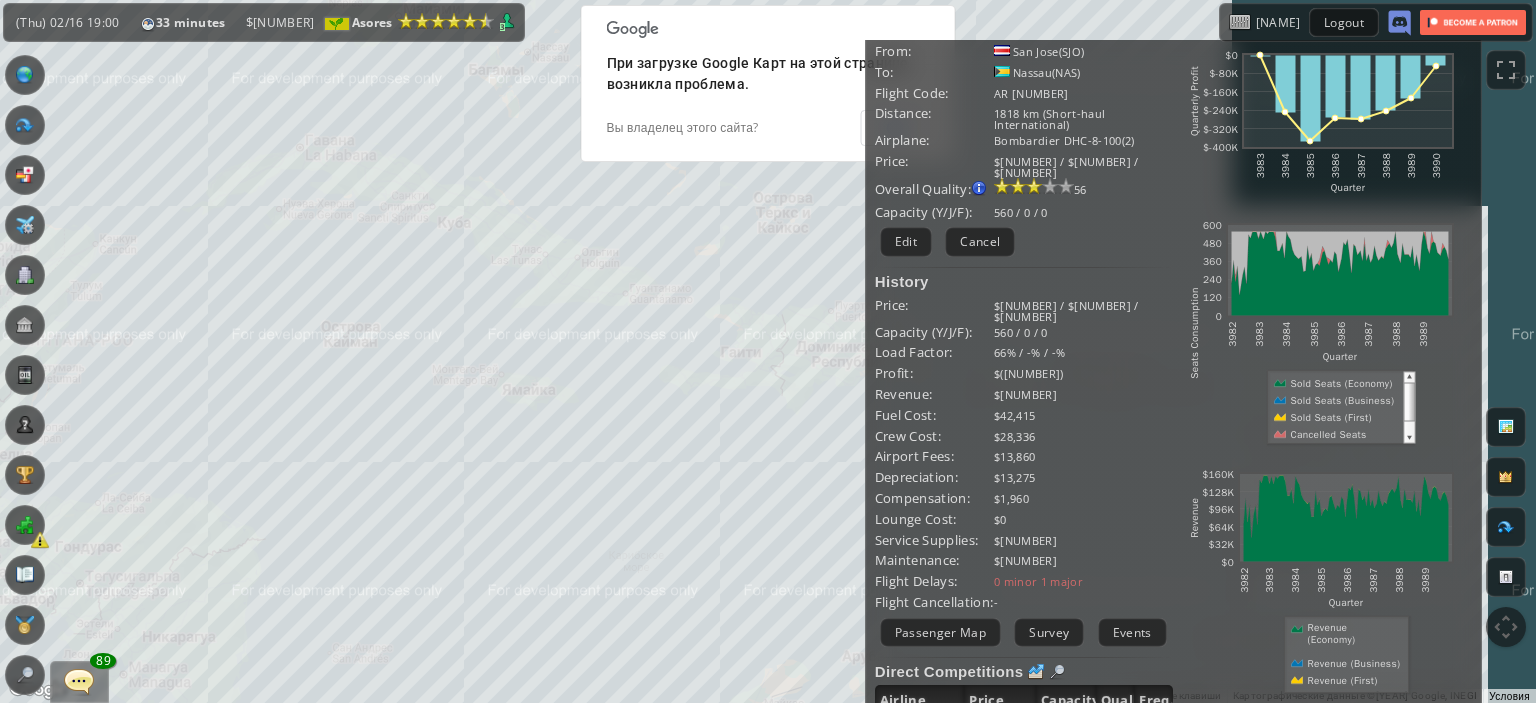 scroll, scrollTop: 0, scrollLeft: 0, axis: both 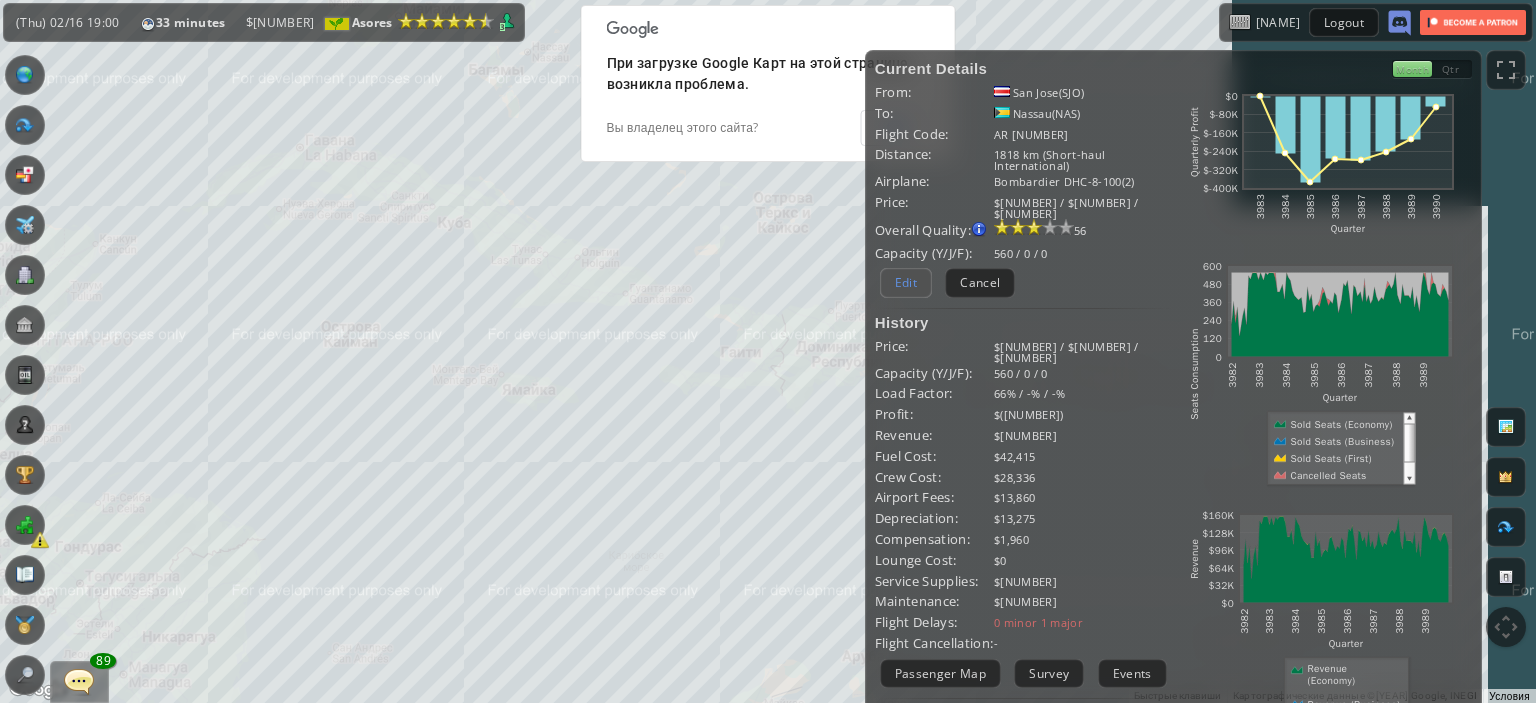click on "Edit" at bounding box center [906, 282] 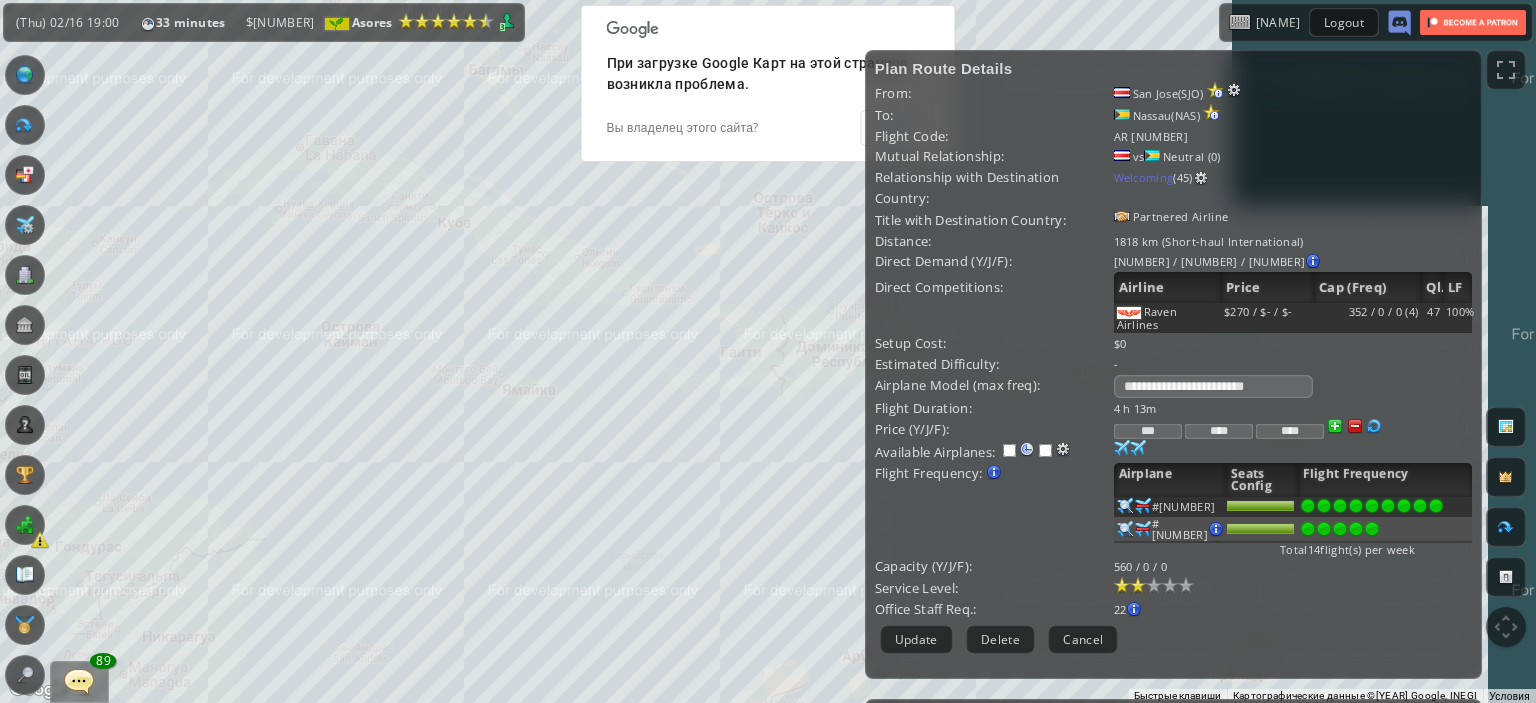 click on "***" at bounding box center [1148, 431] 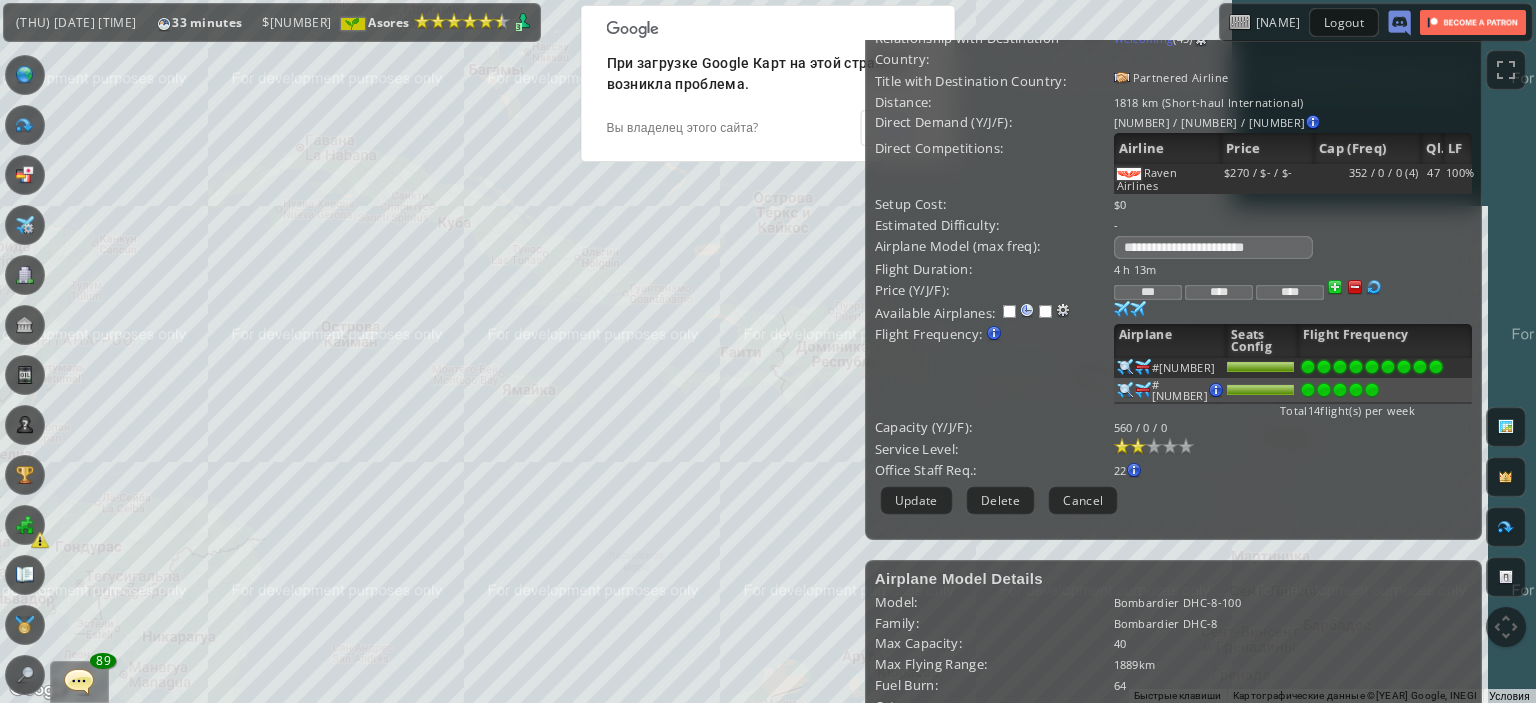 scroll, scrollTop: 200, scrollLeft: 0, axis: vertical 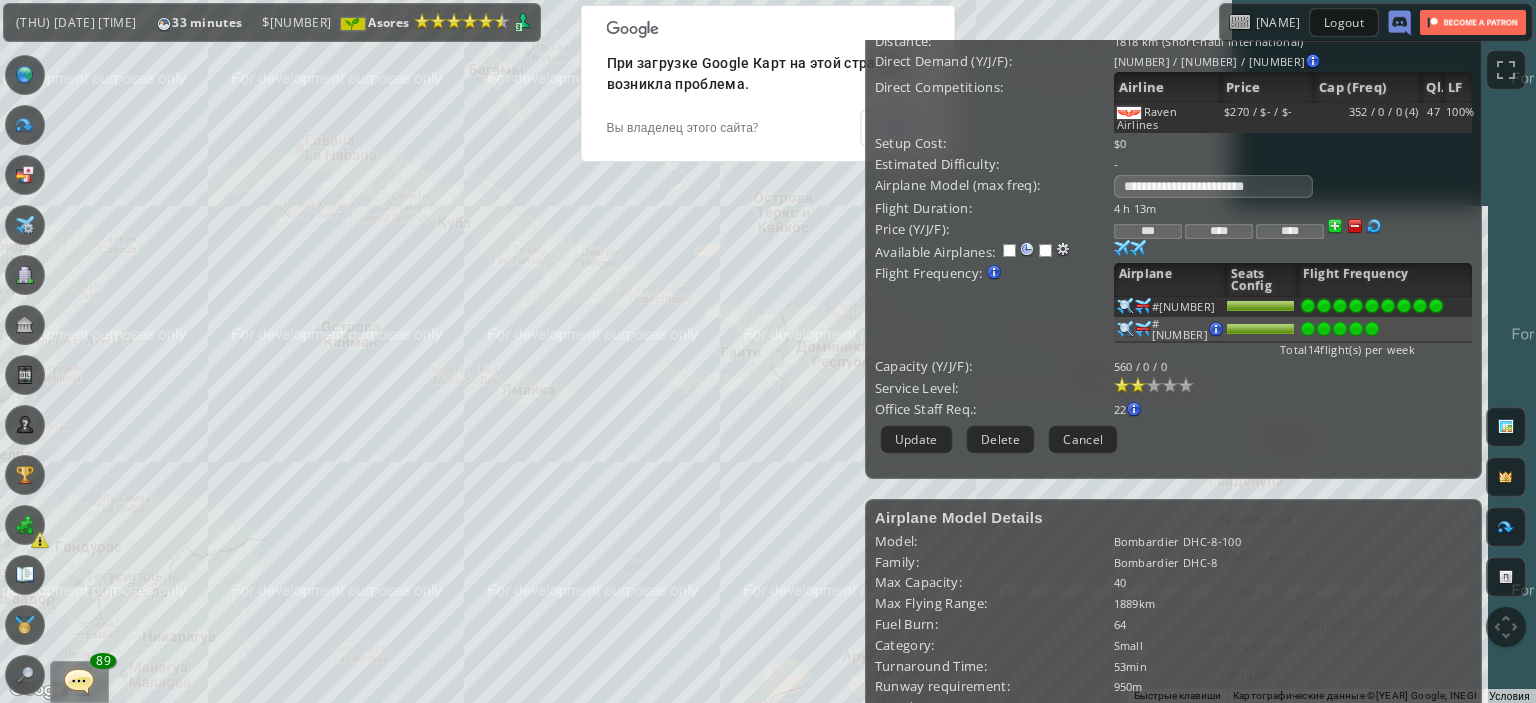 click on "Update" at bounding box center [916, 439] 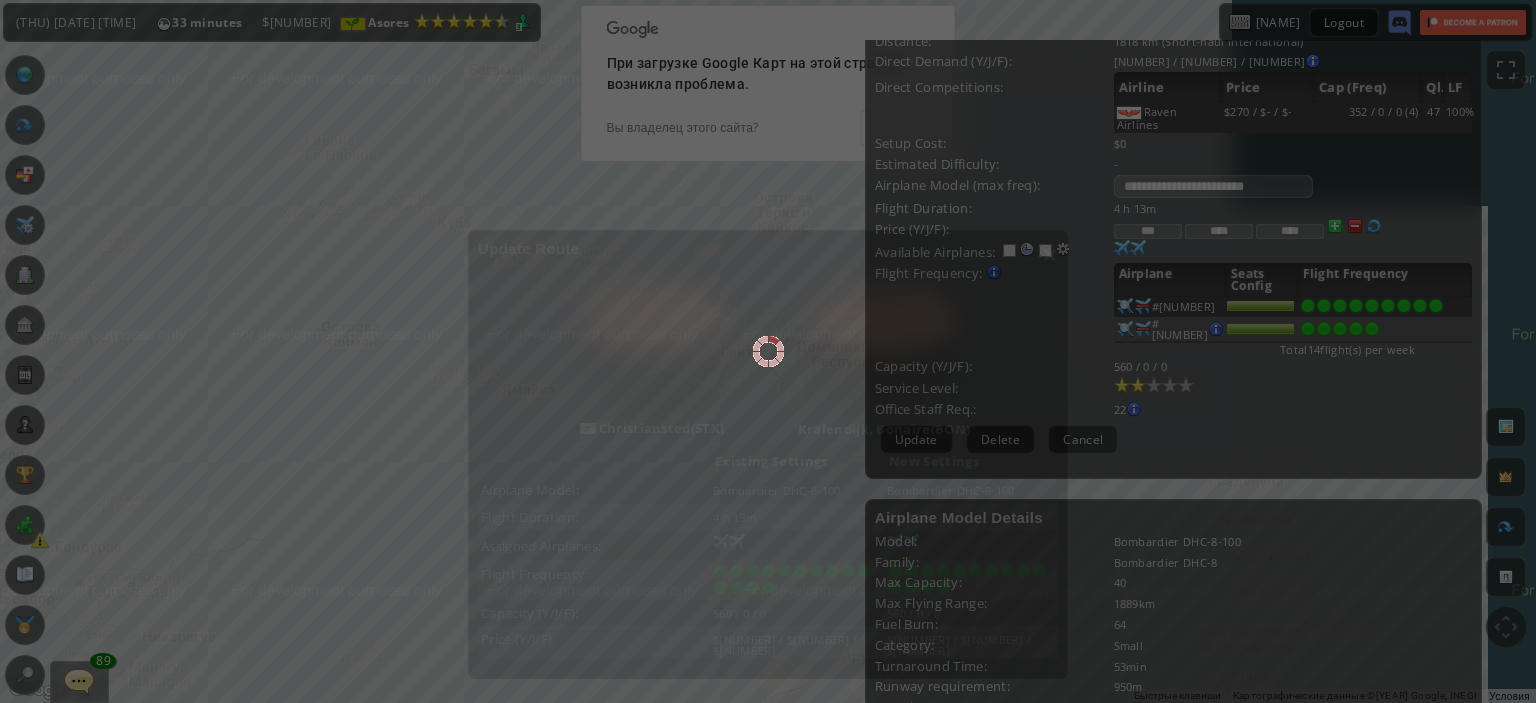 scroll, scrollTop: 200, scrollLeft: 0, axis: vertical 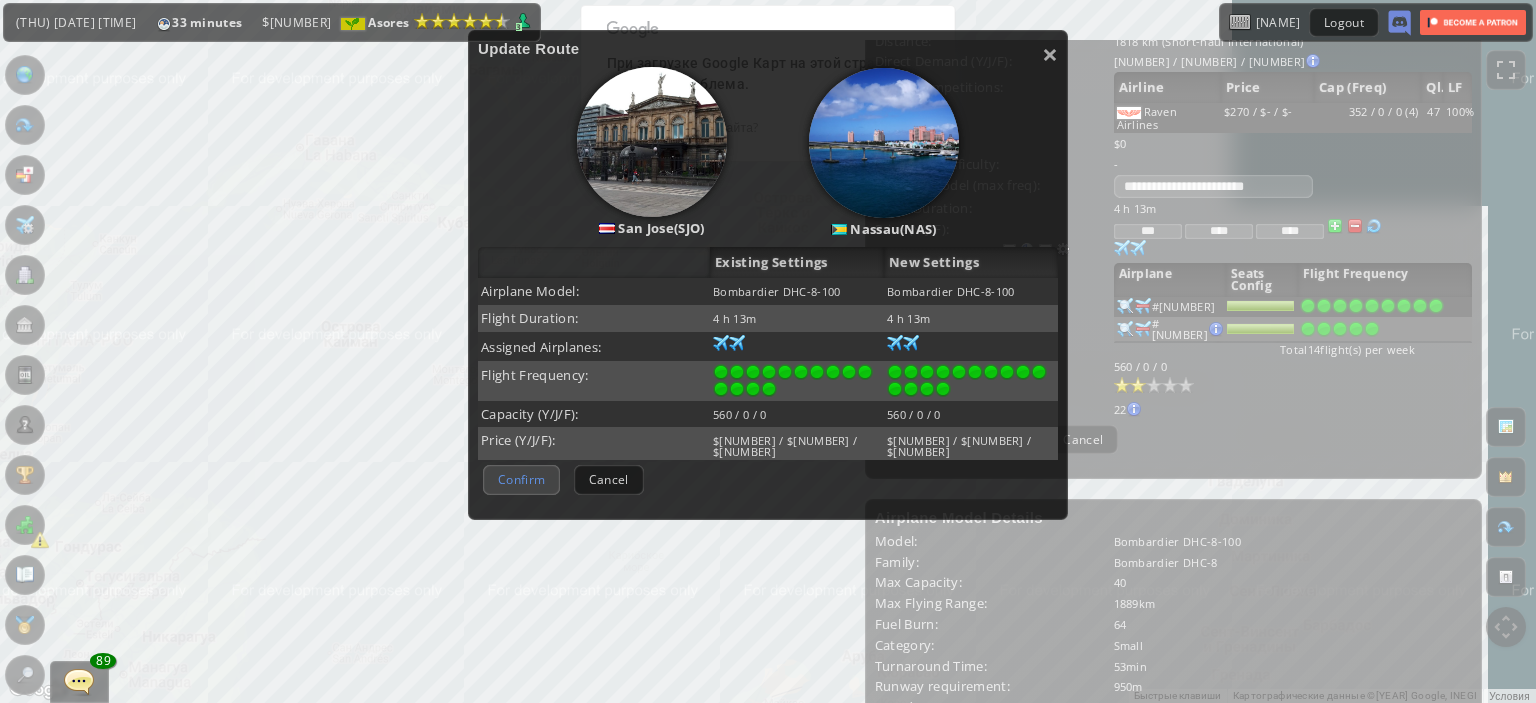 click on "Confirm" at bounding box center [521, 479] 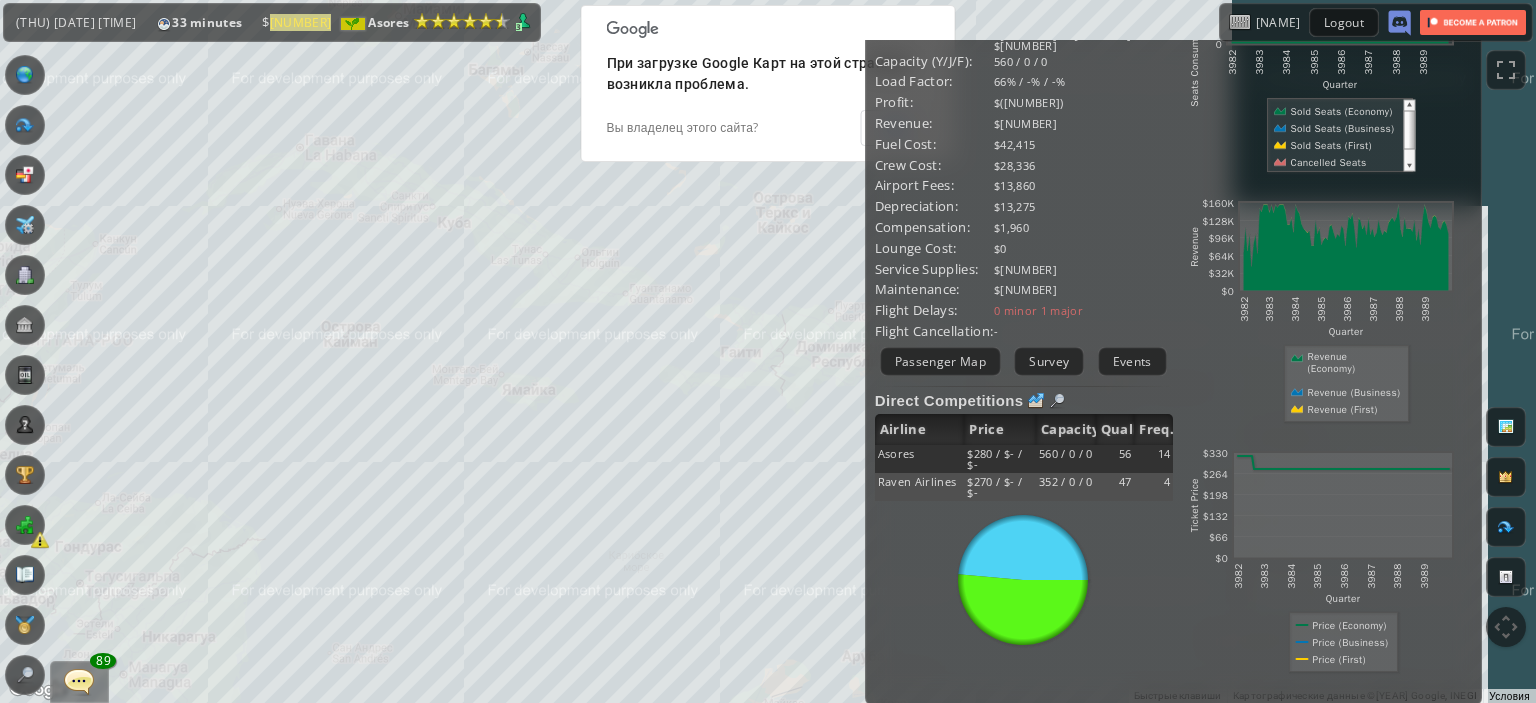 scroll, scrollTop: 324, scrollLeft: 0, axis: vertical 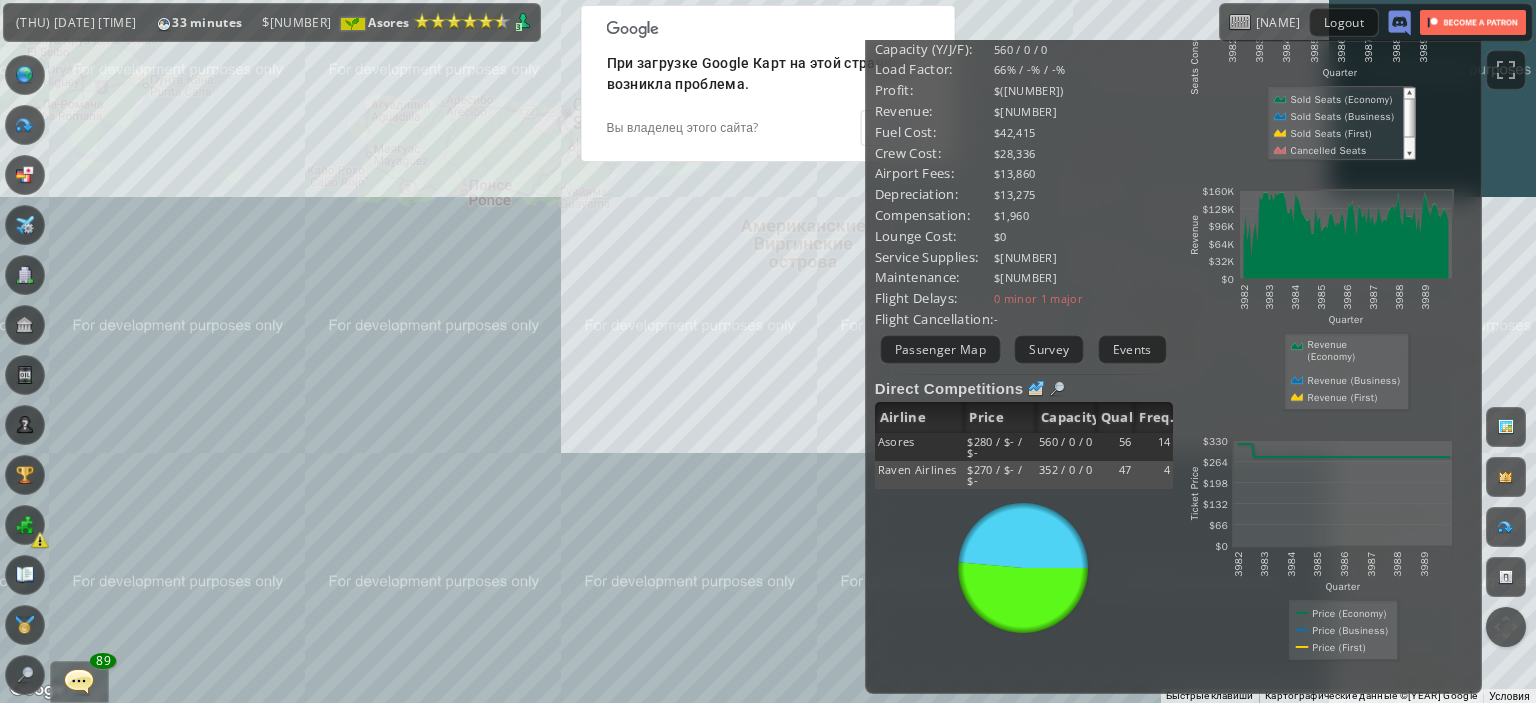 click on "Для навигации используйте клавиши со стрелками." at bounding box center [768, 351] 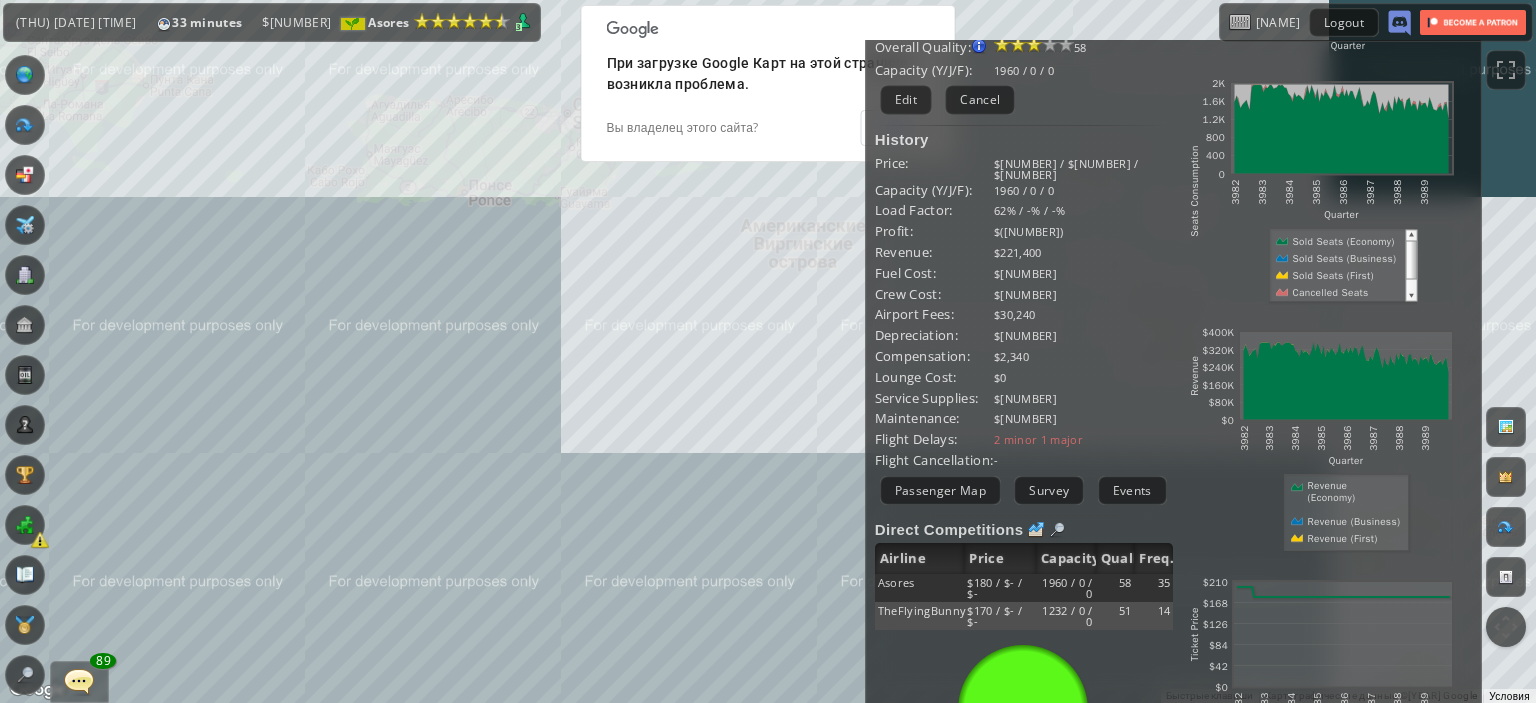 scroll, scrollTop: 0, scrollLeft: 0, axis: both 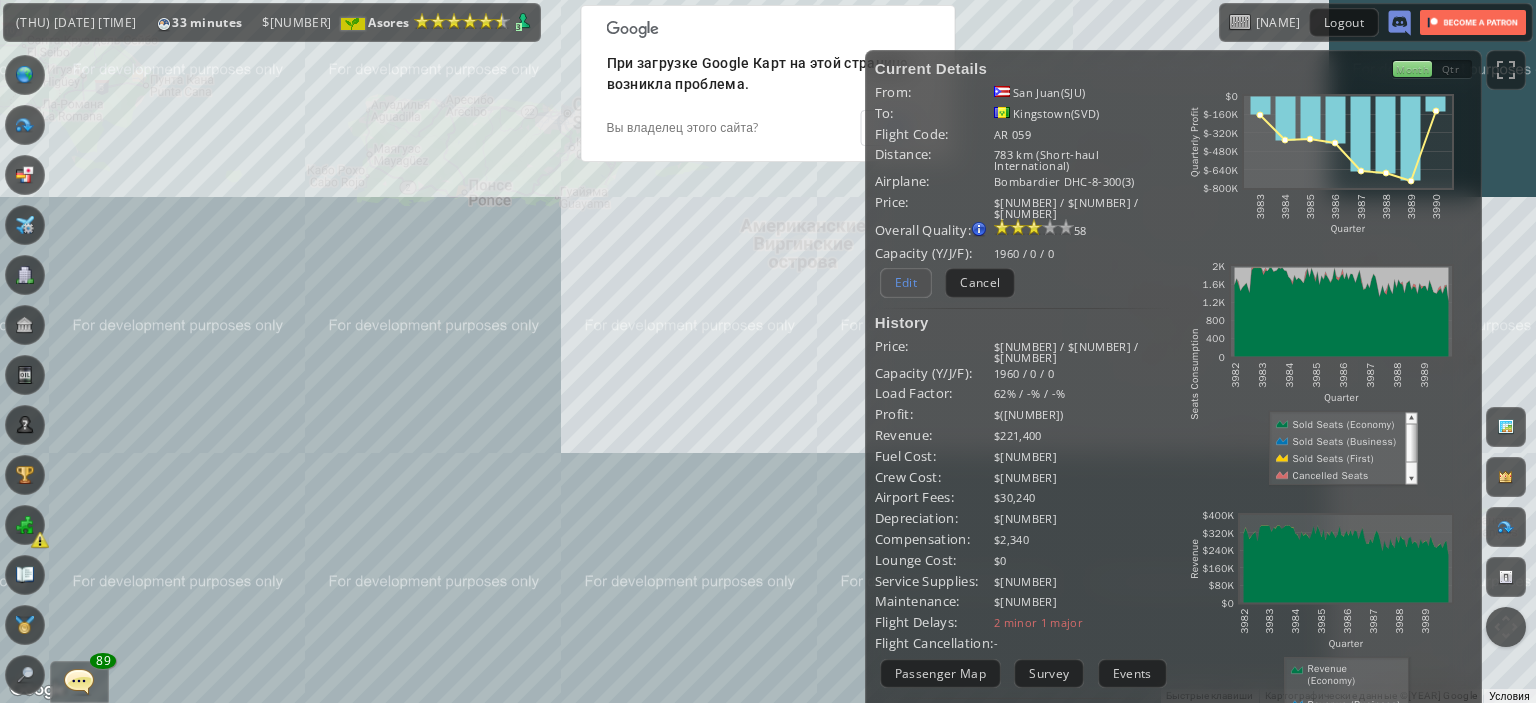 click on "Edit" at bounding box center (906, 282) 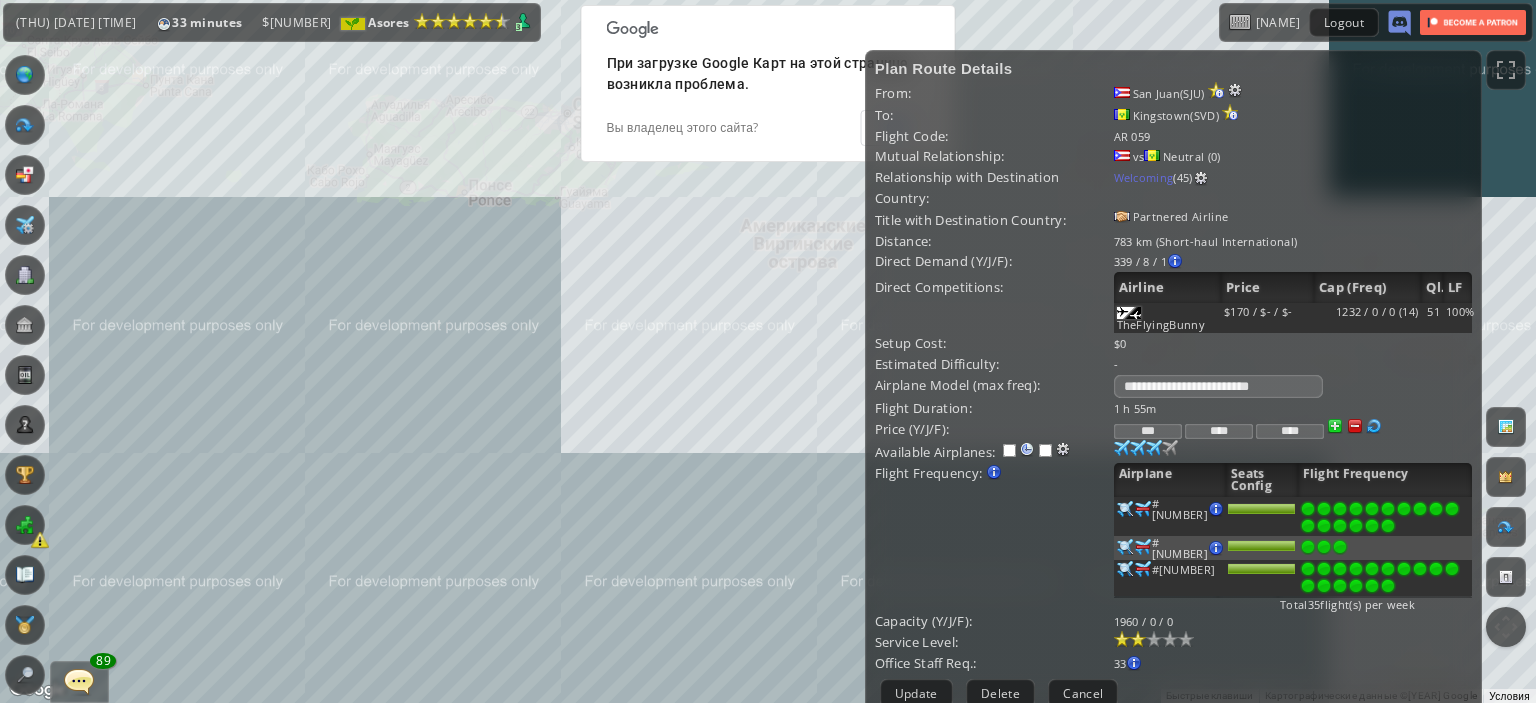 click on "***" at bounding box center [1148, 431] 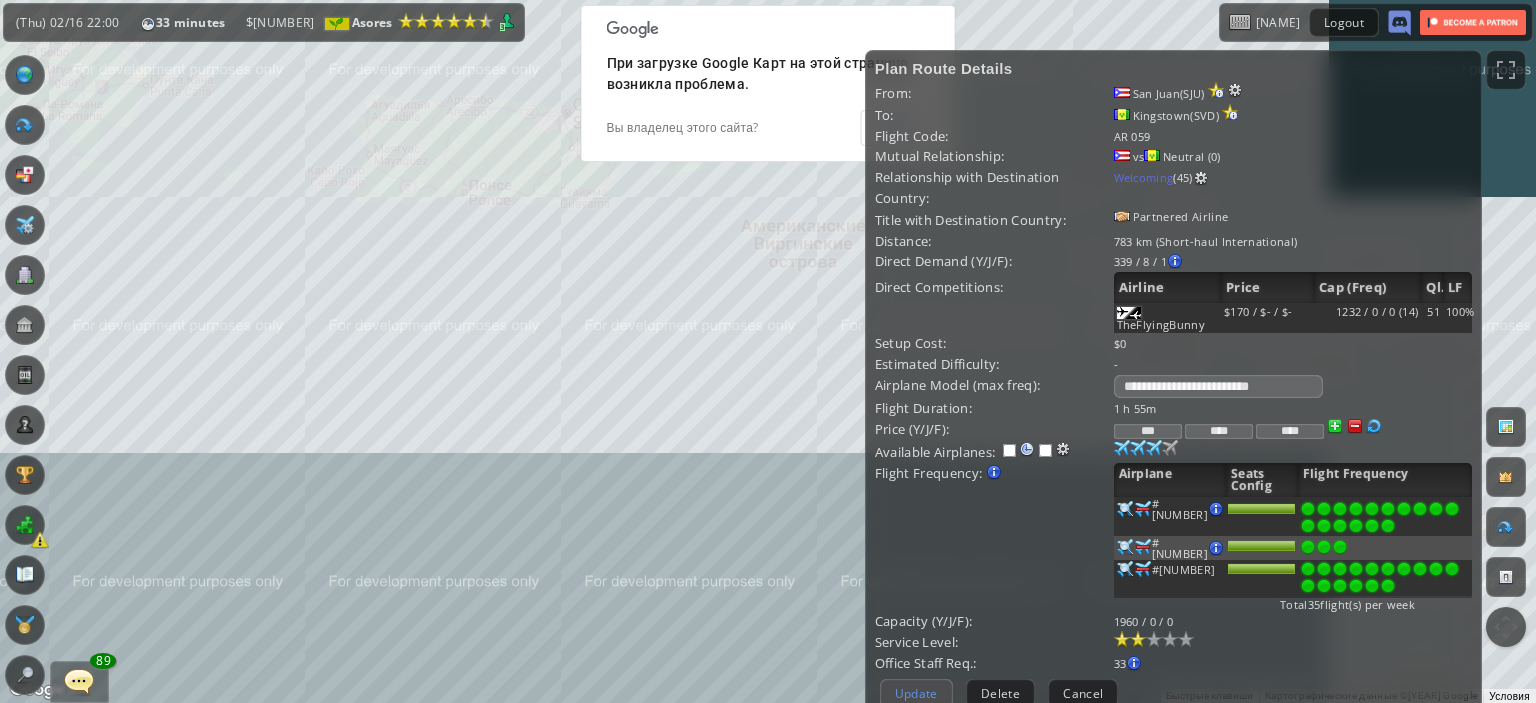 type on "***" 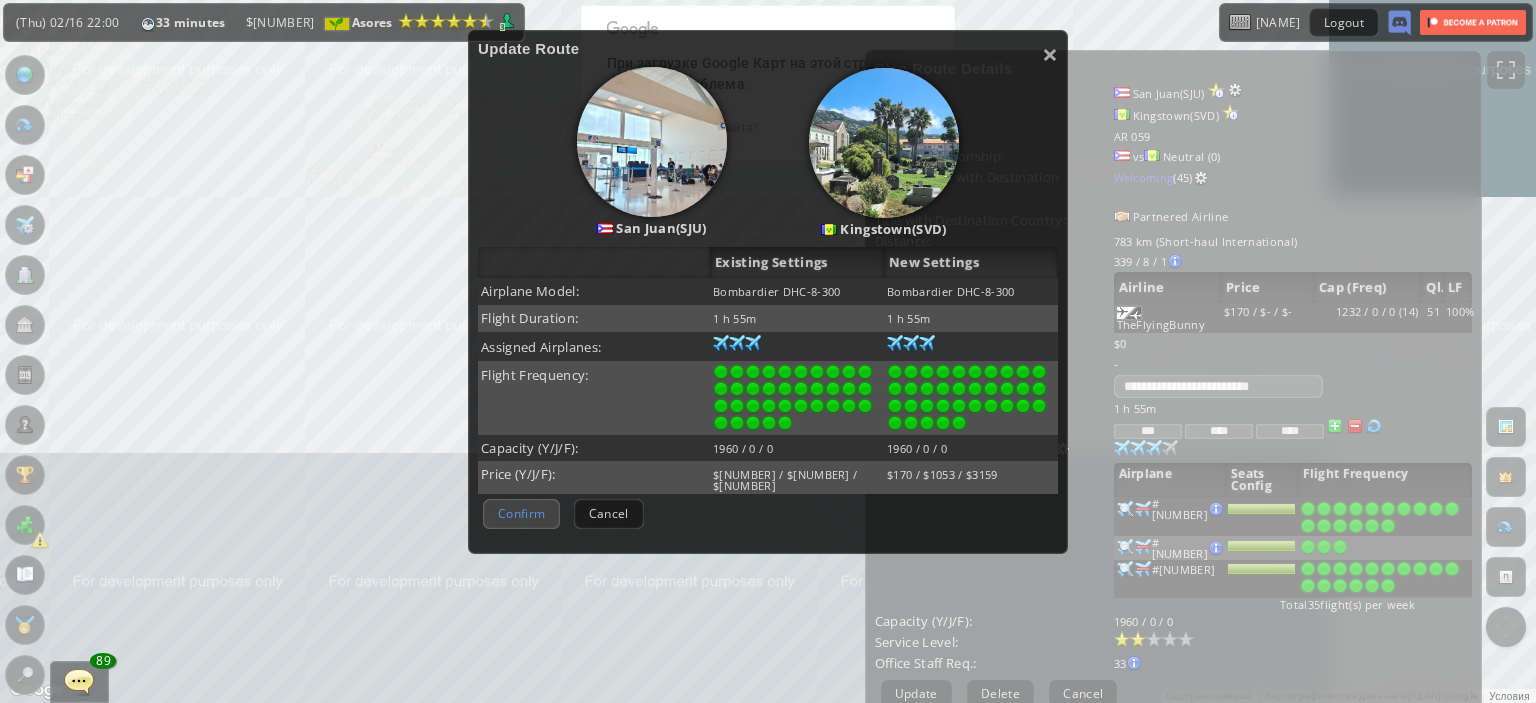 click on "Confirm" at bounding box center [521, 513] 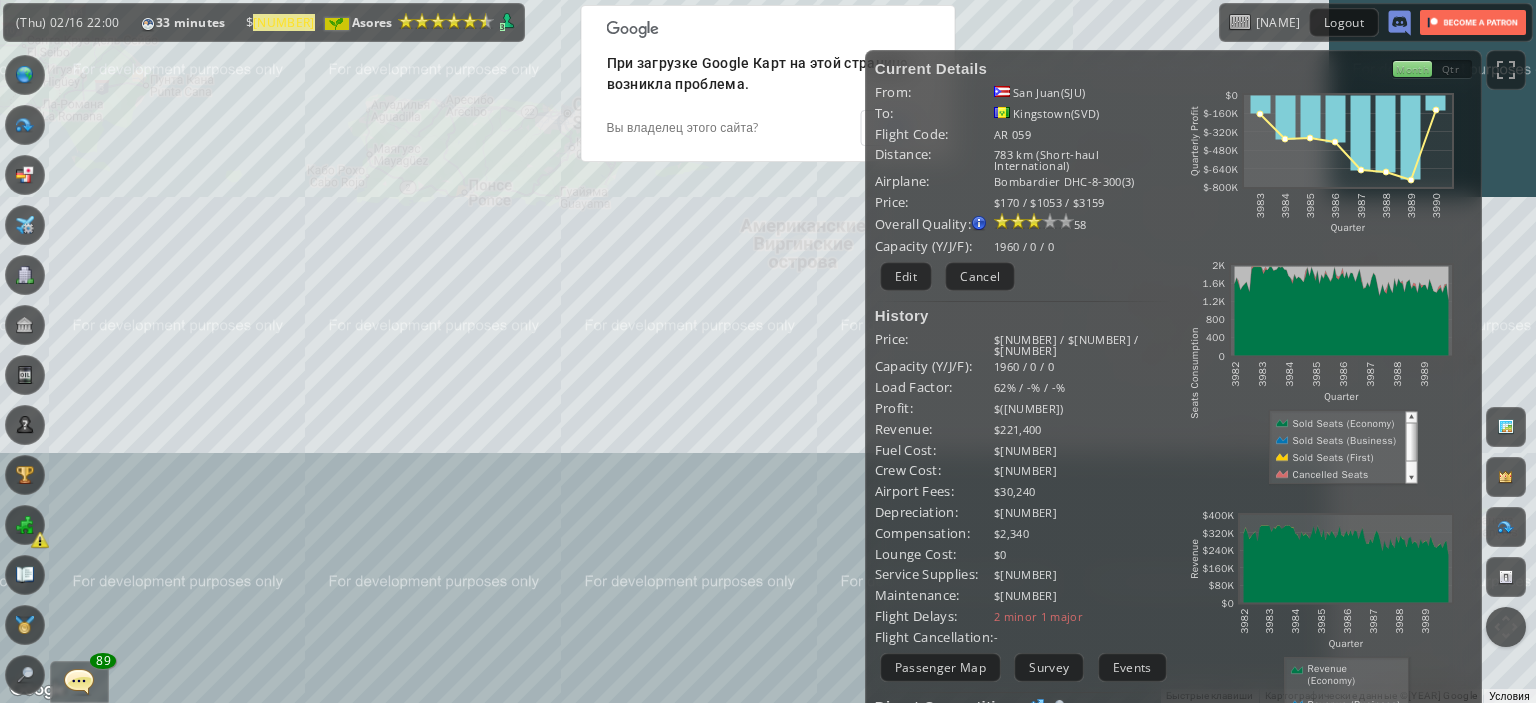 click on "Для навигации используйте клавиши со стрелками." at bounding box center [768, 351] 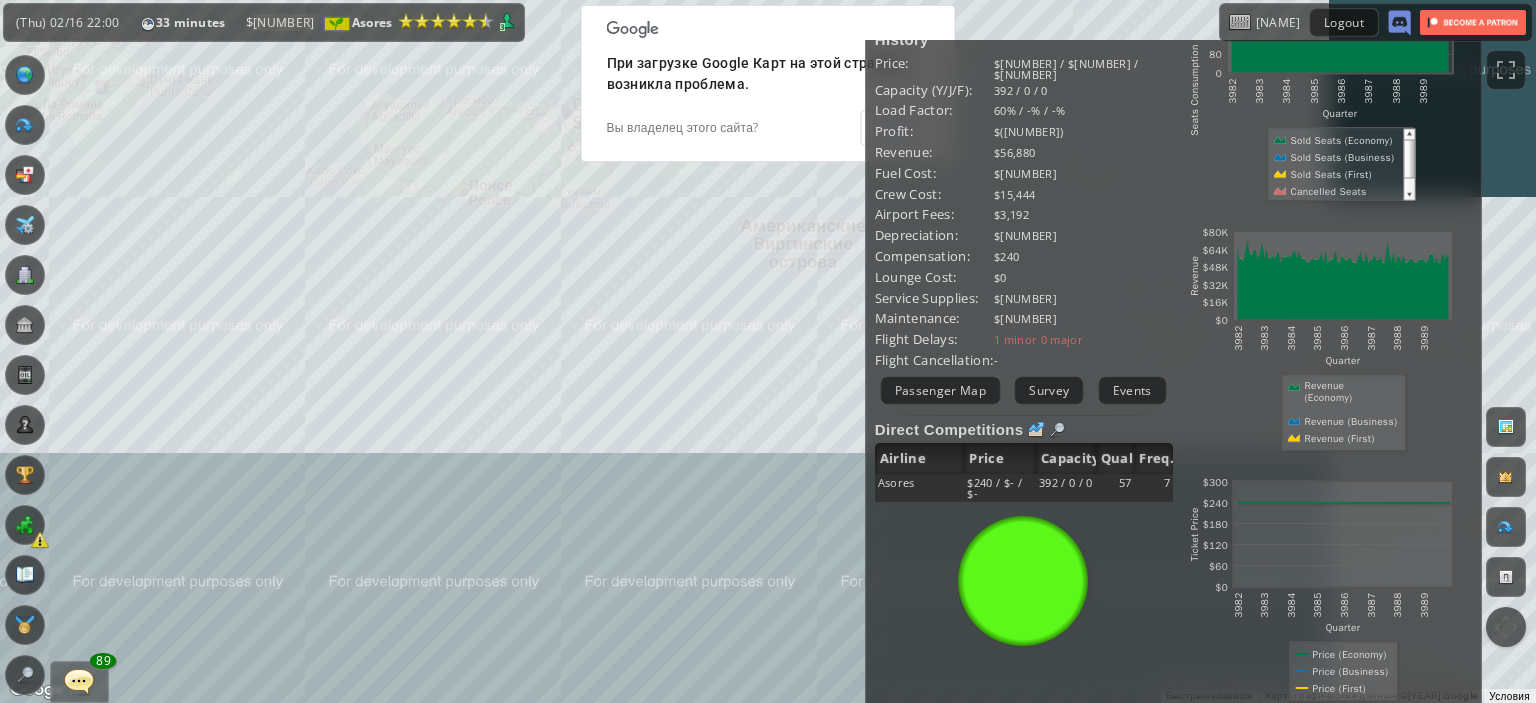 scroll, scrollTop: 324, scrollLeft: 0, axis: vertical 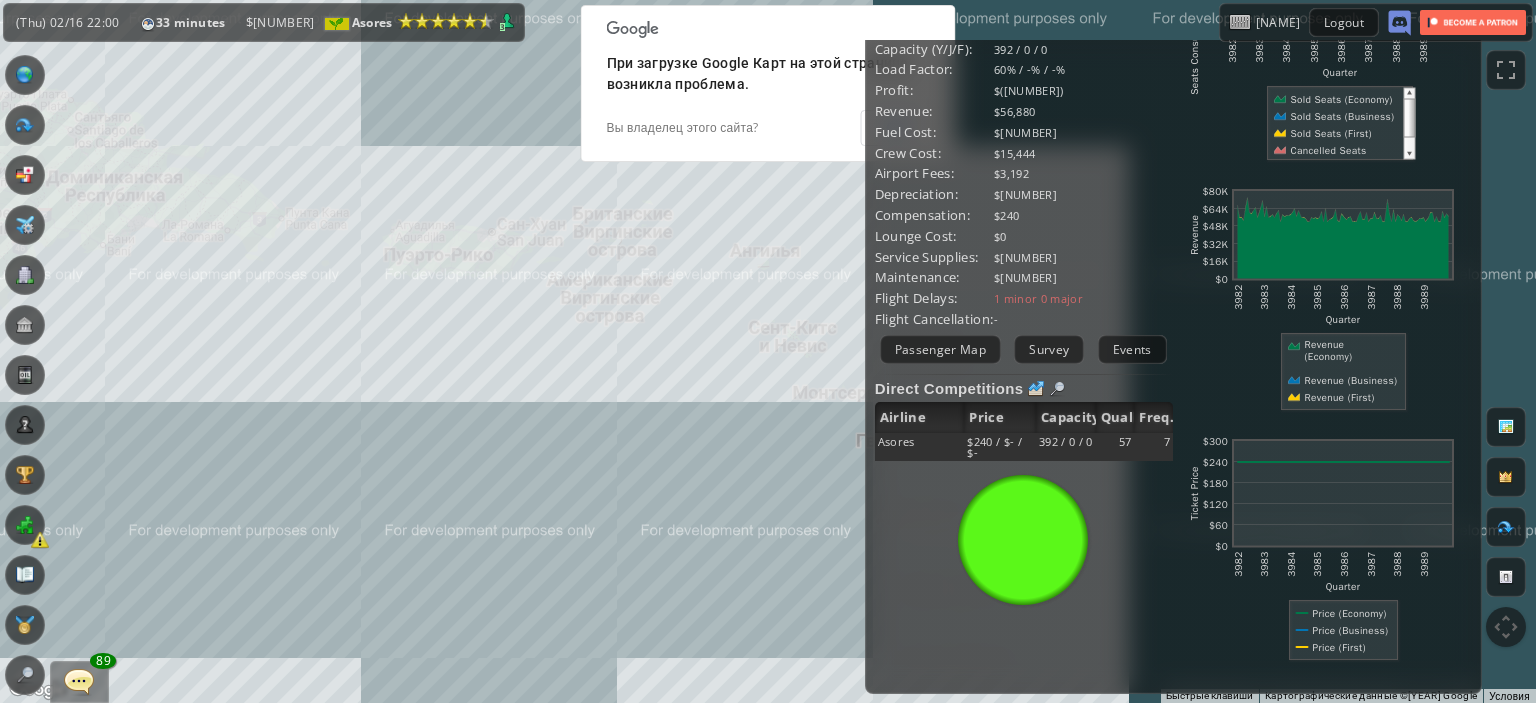 click on "Для навигации используйте клавиши со стрелками." at bounding box center [768, 351] 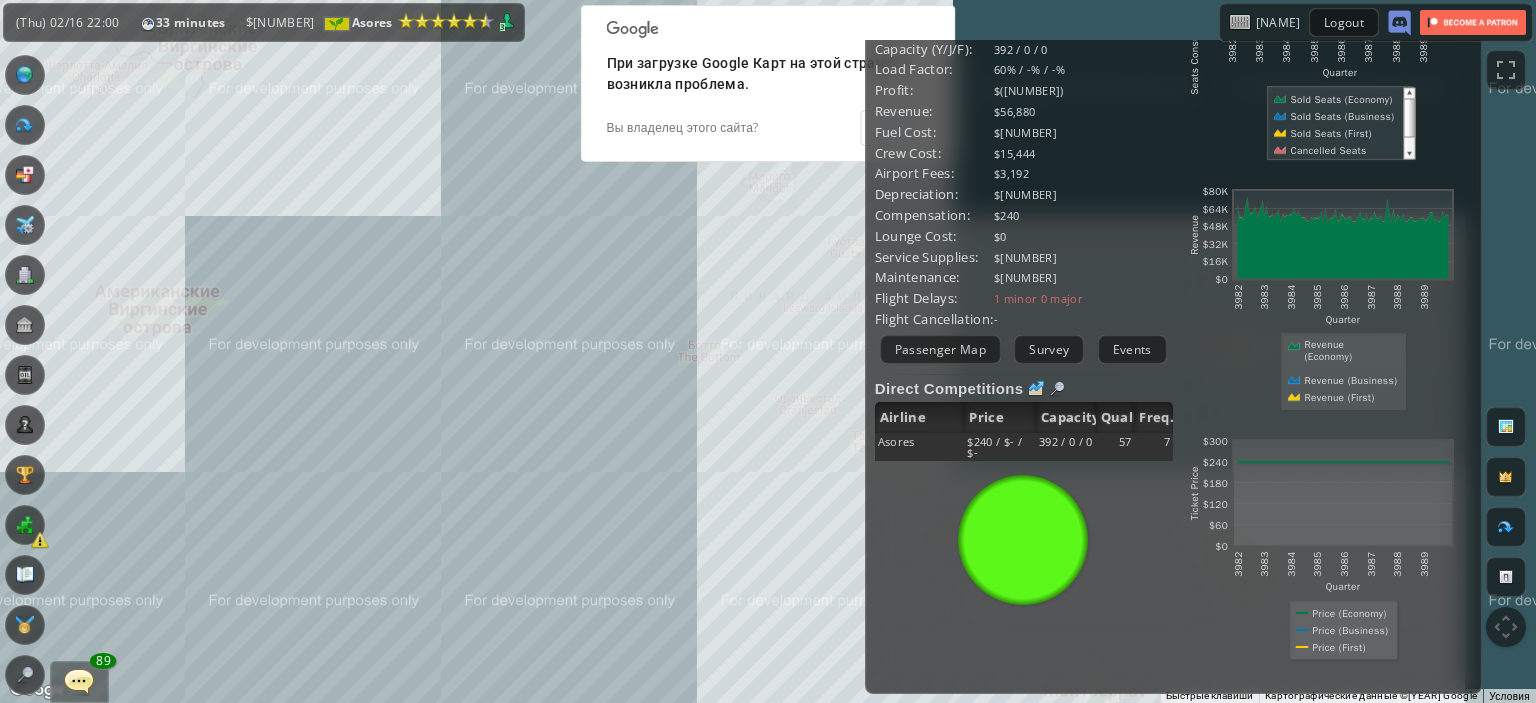 click on "Для навигации используйте клавиши со стрелками." at bounding box center (768, 351) 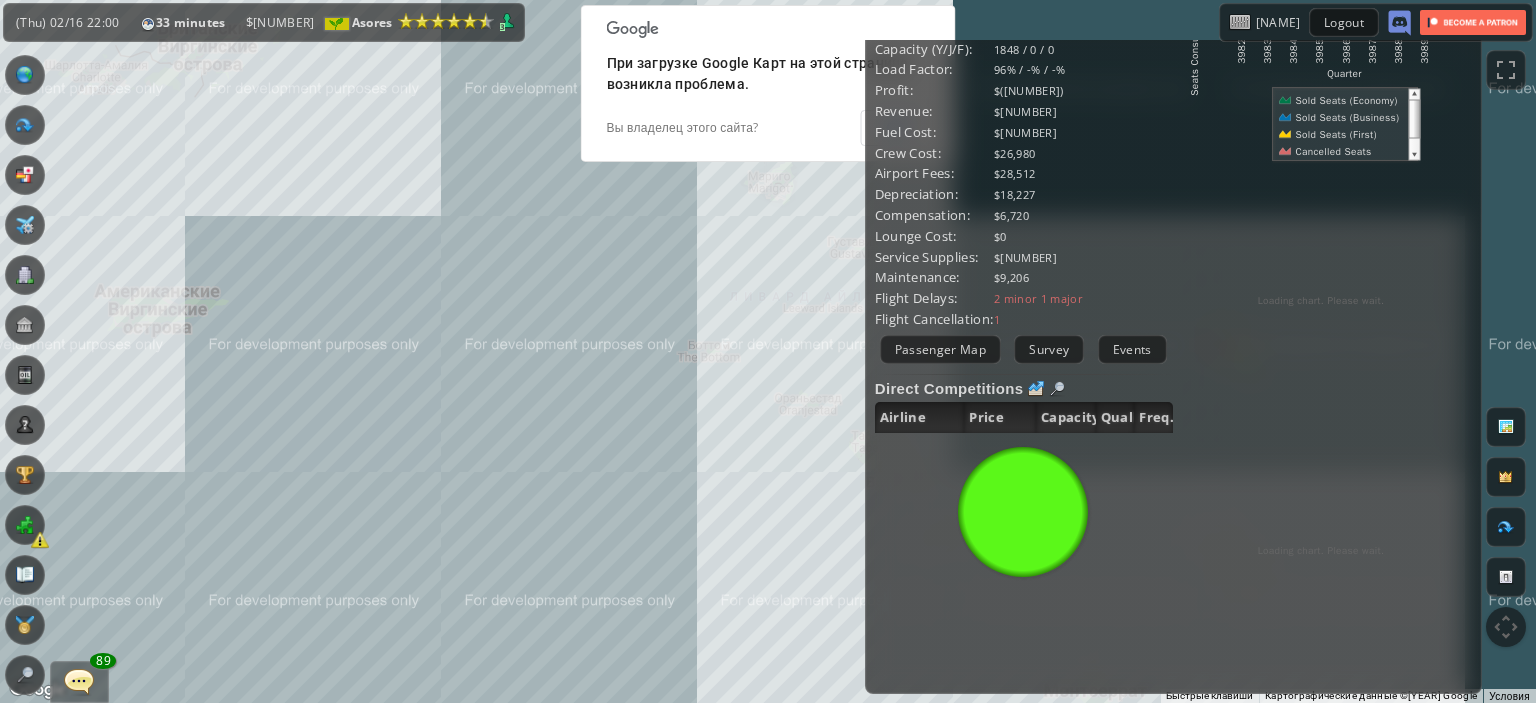 scroll, scrollTop: 316, scrollLeft: 0, axis: vertical 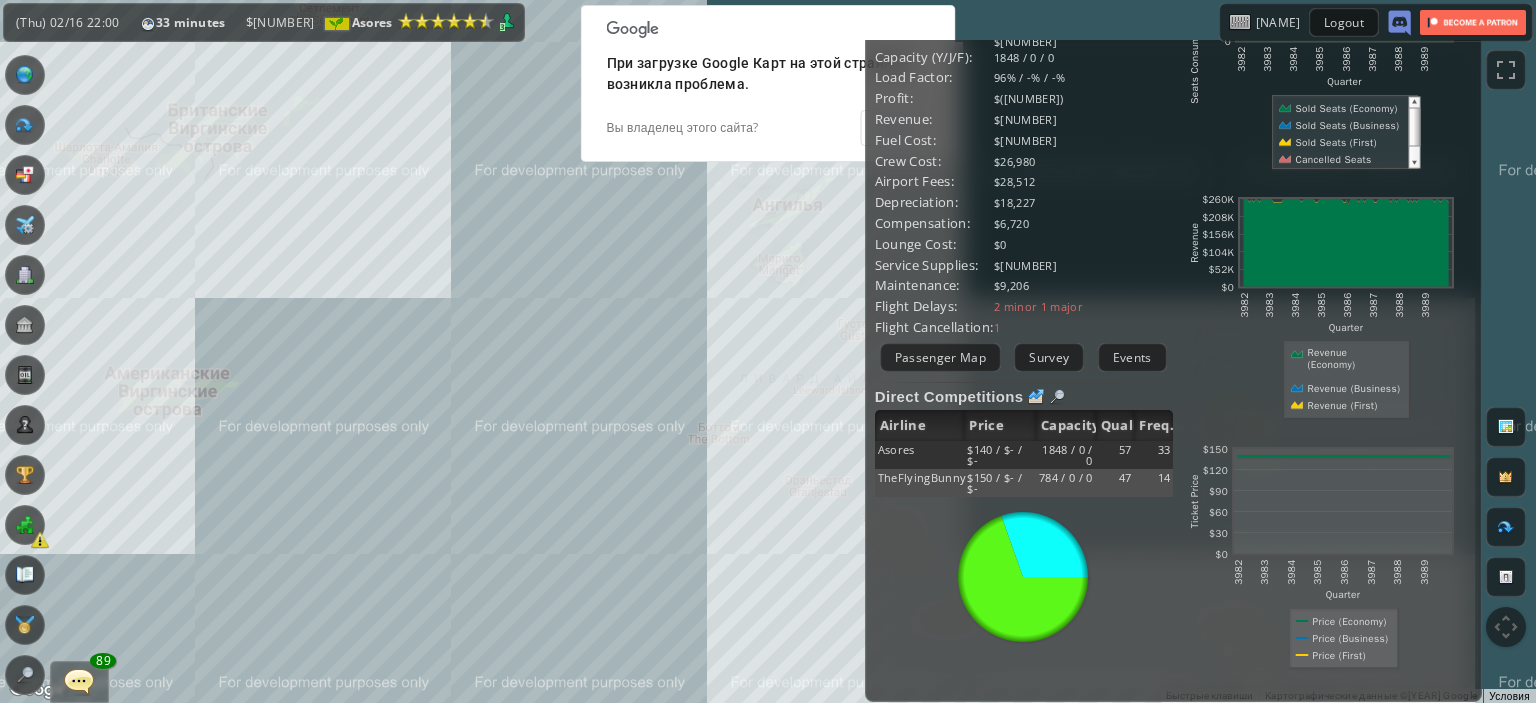 drag, startPoint x: 569, startPoint y: 210, endPoint x: 572, endPoint y: 278, distance: 68.06615 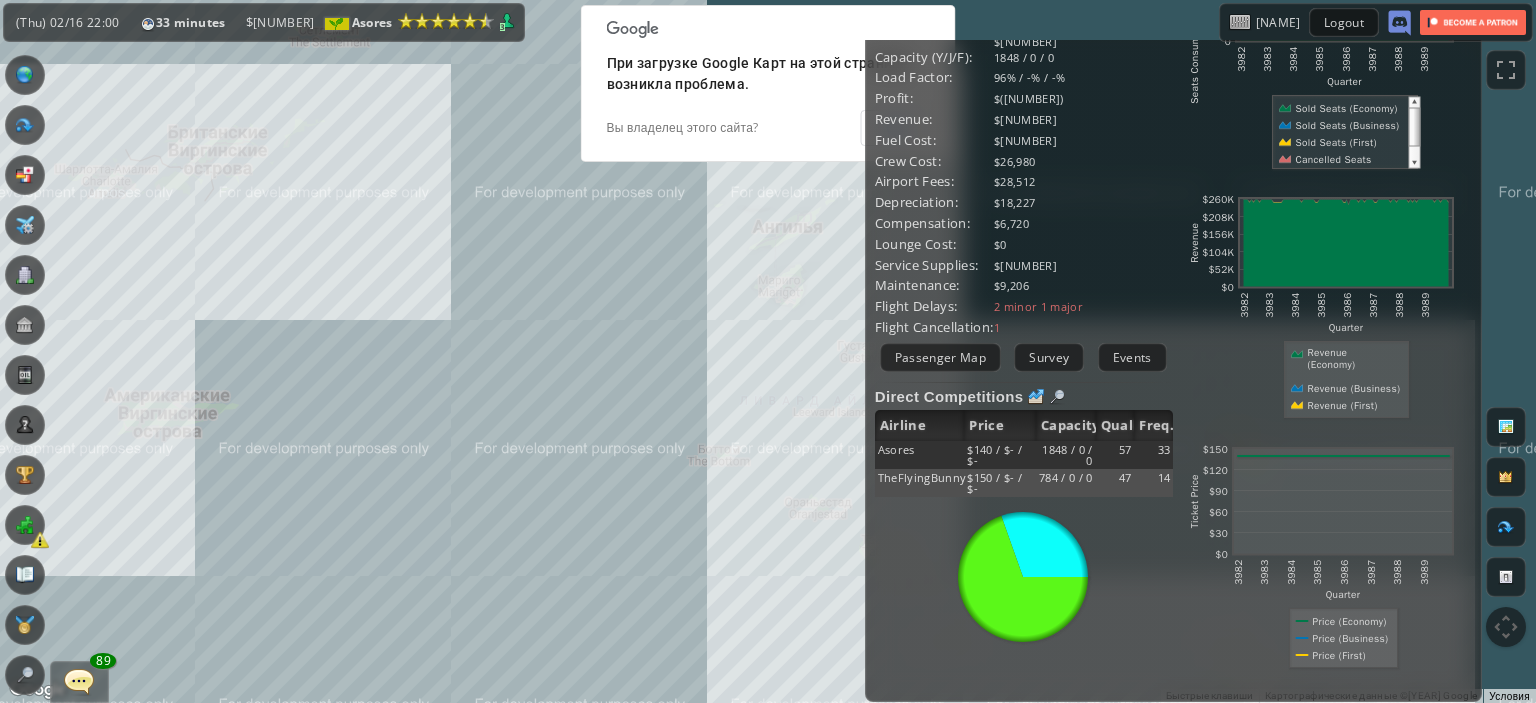 click on "Для навигации используйте клавиши со стрелками." at bounding box center [768, 351] 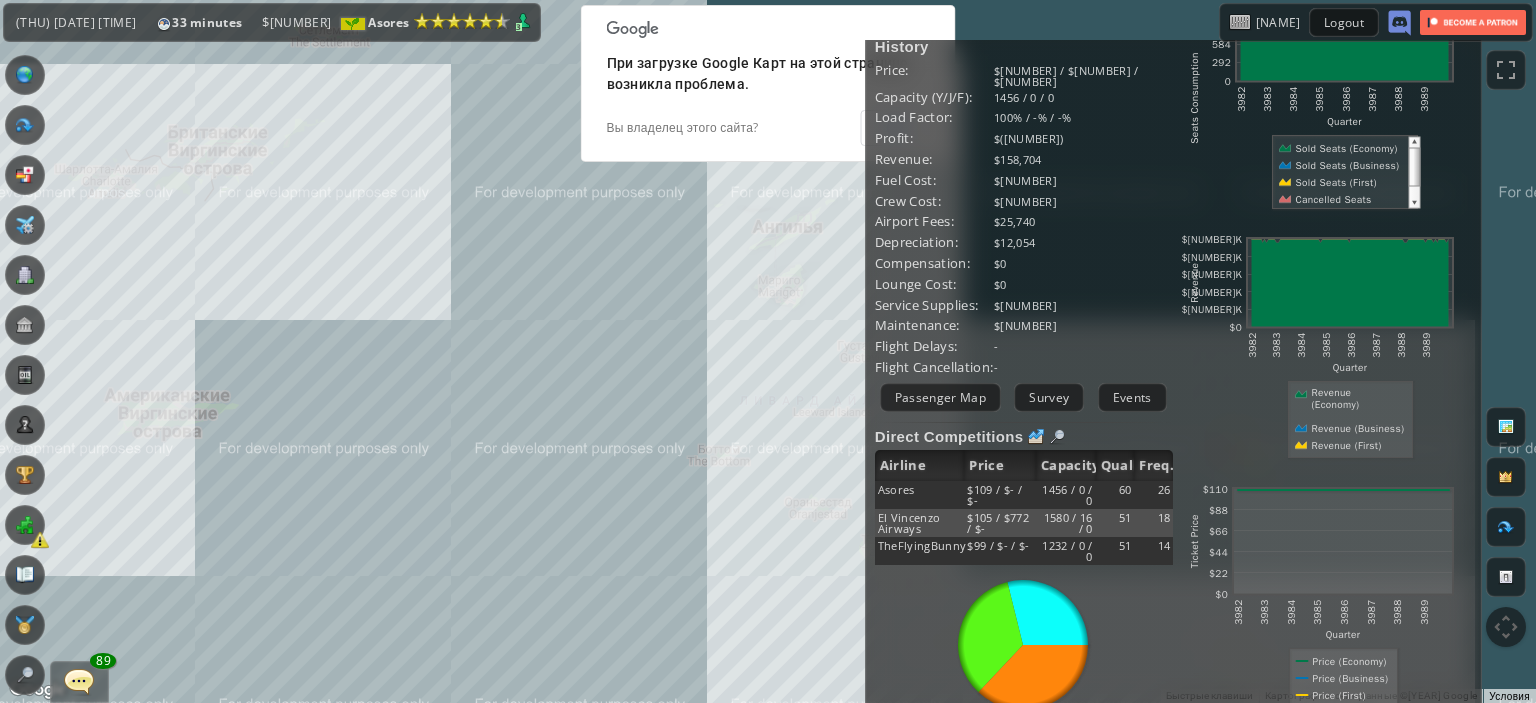 scroll, scrollTop: 116, scrollLeft: 0, axis: vertical 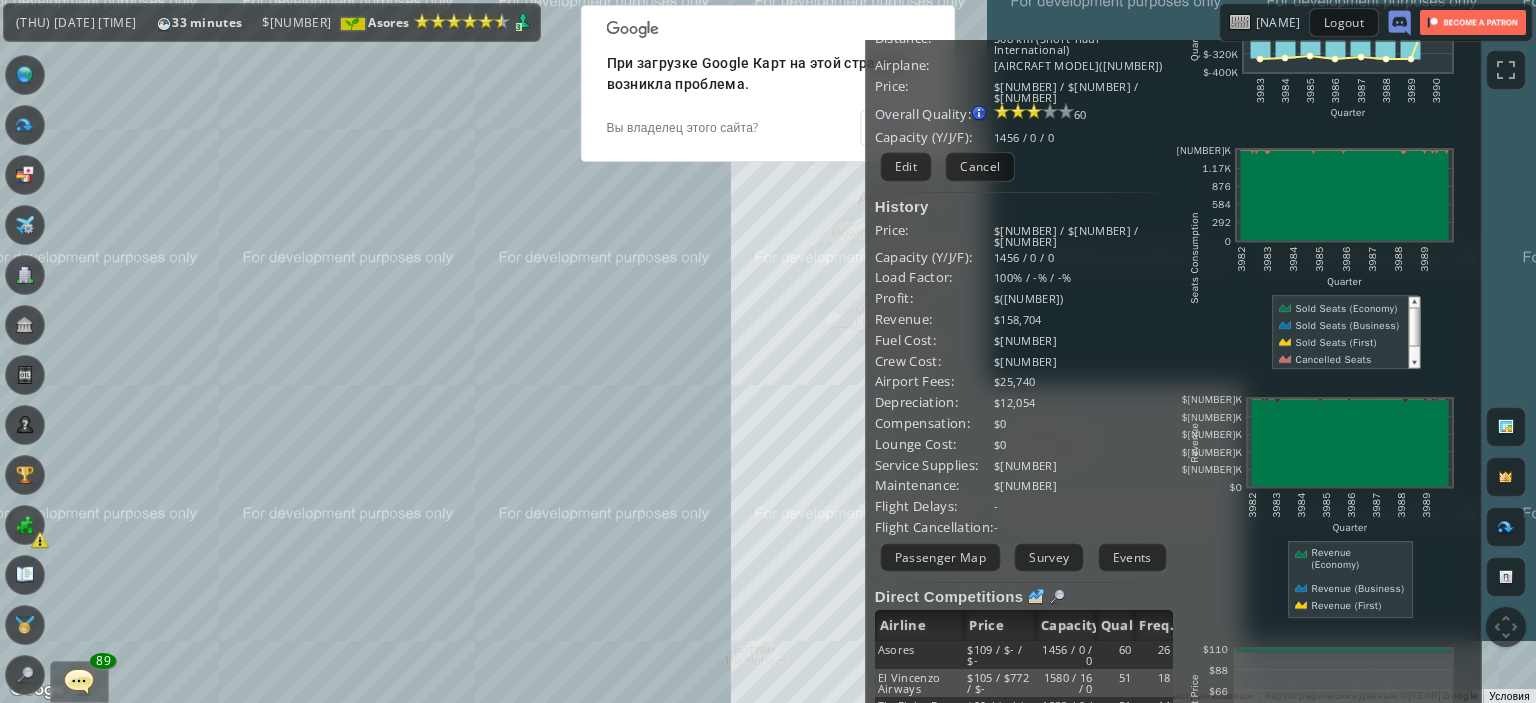 click on "Для навигации используйте клавиши со стрелками." at bounding box center [768, 351] 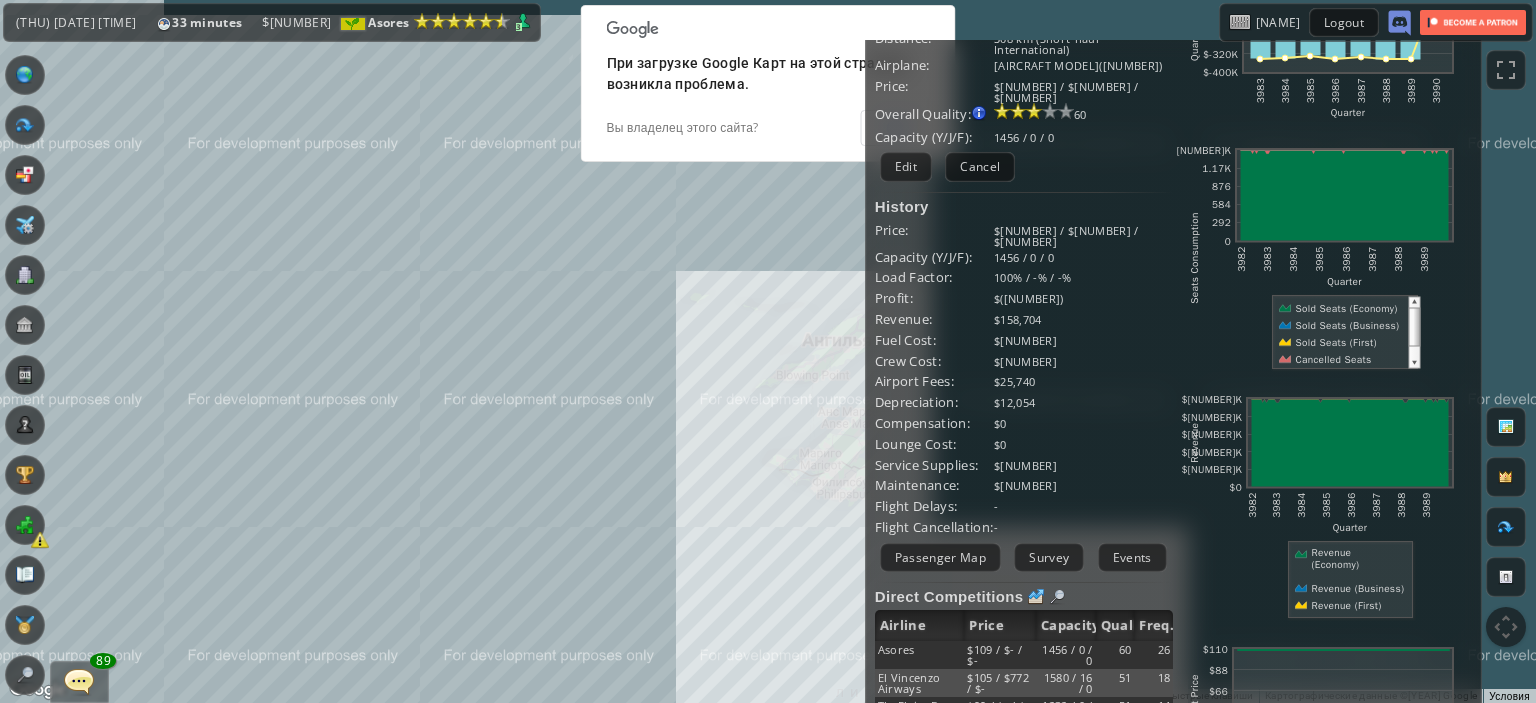 click on "Для навигации используйте клавиши со стрелками." at bounding box center [768, 351] 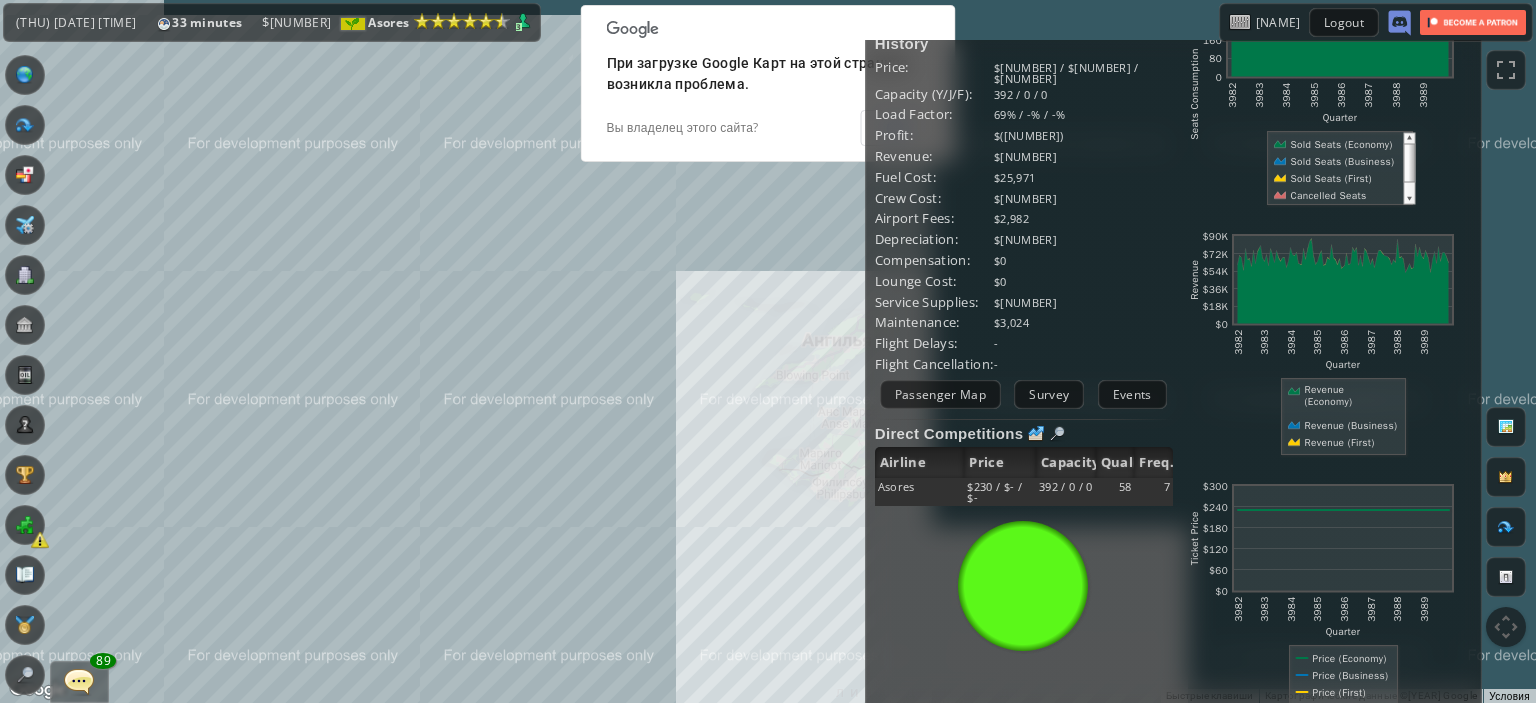 scroll, scrollTop: 324, scrollLeft: 0, axis: vertical 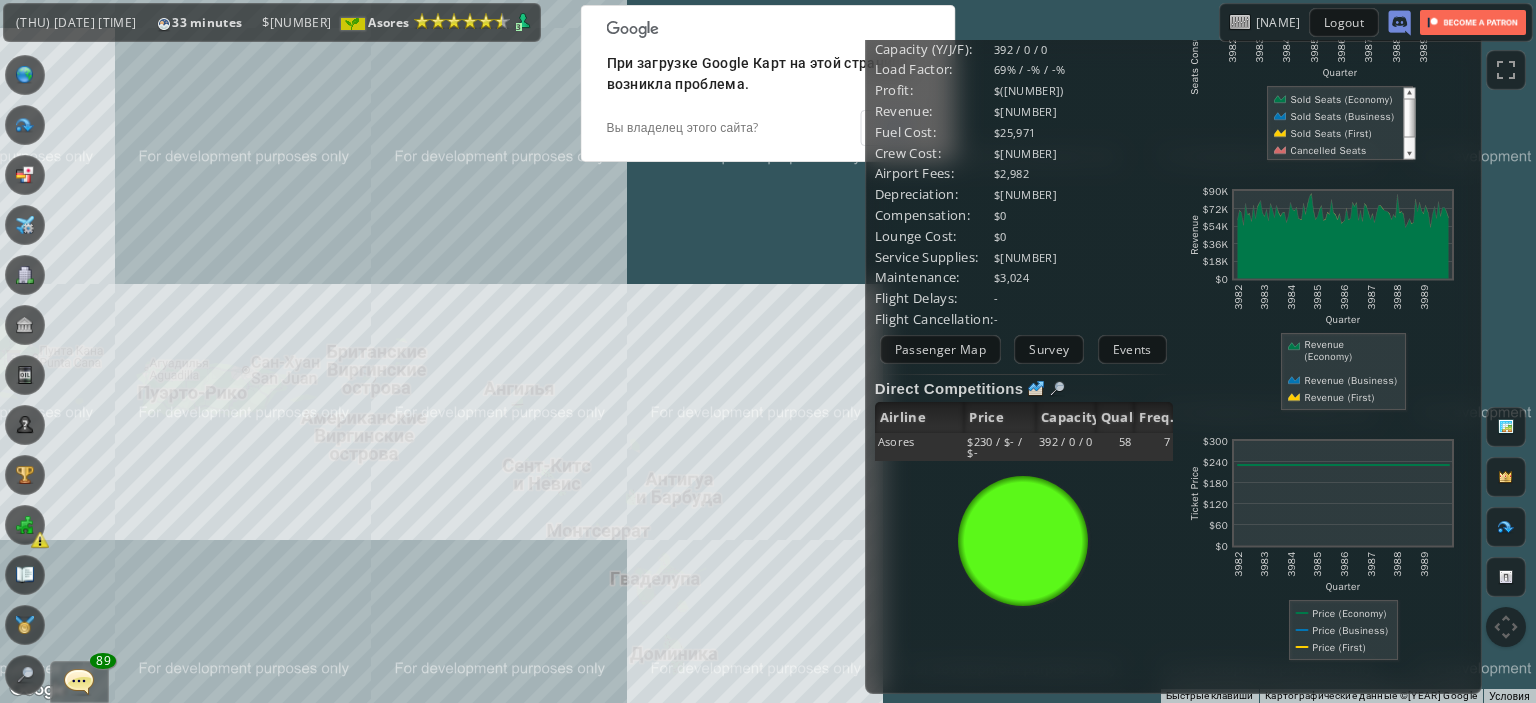 drag, startPoint x: 544, startPoint y: 520, endPoint x: 606, endPoint y: 412, distance: 124.53112 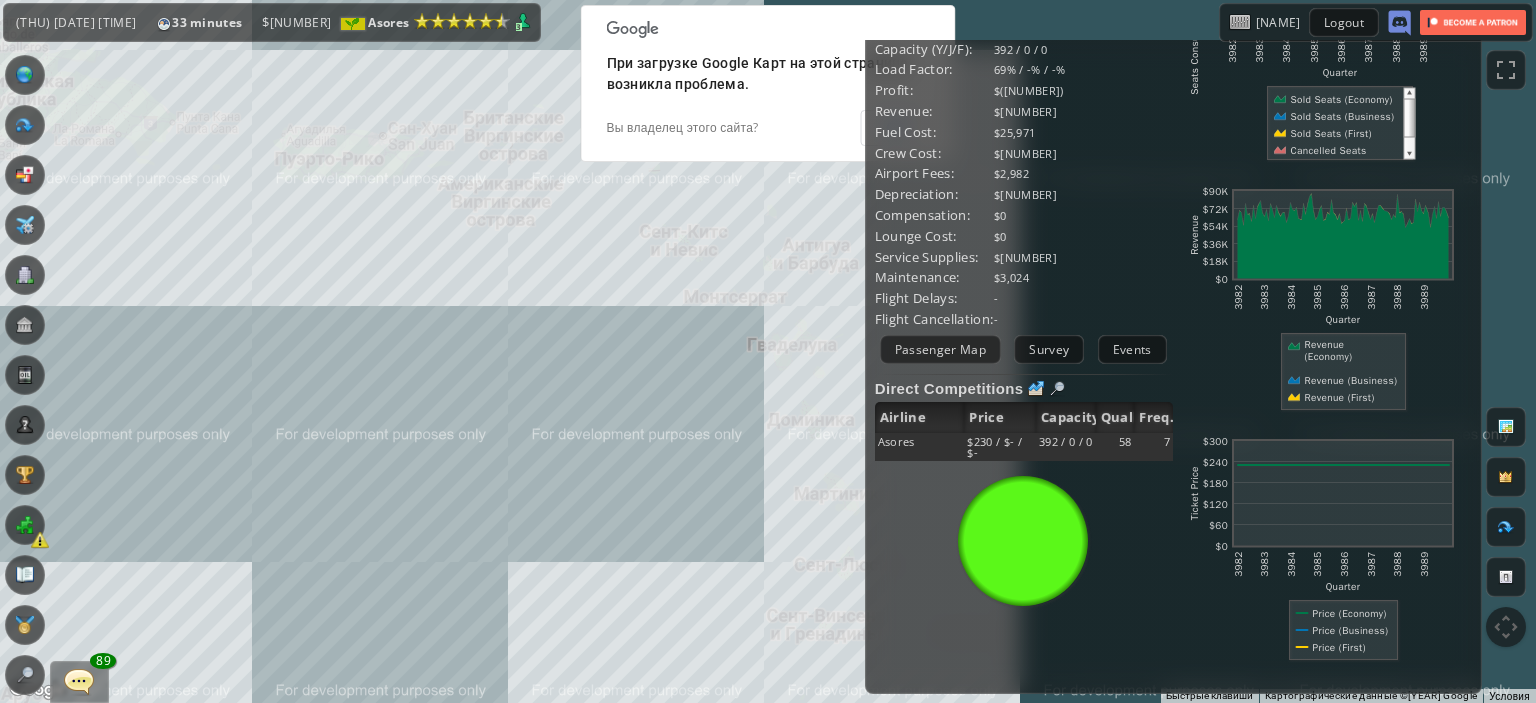 click on "Для навигации используйте клавиши со стрелками." at bounding box center [768, 351] 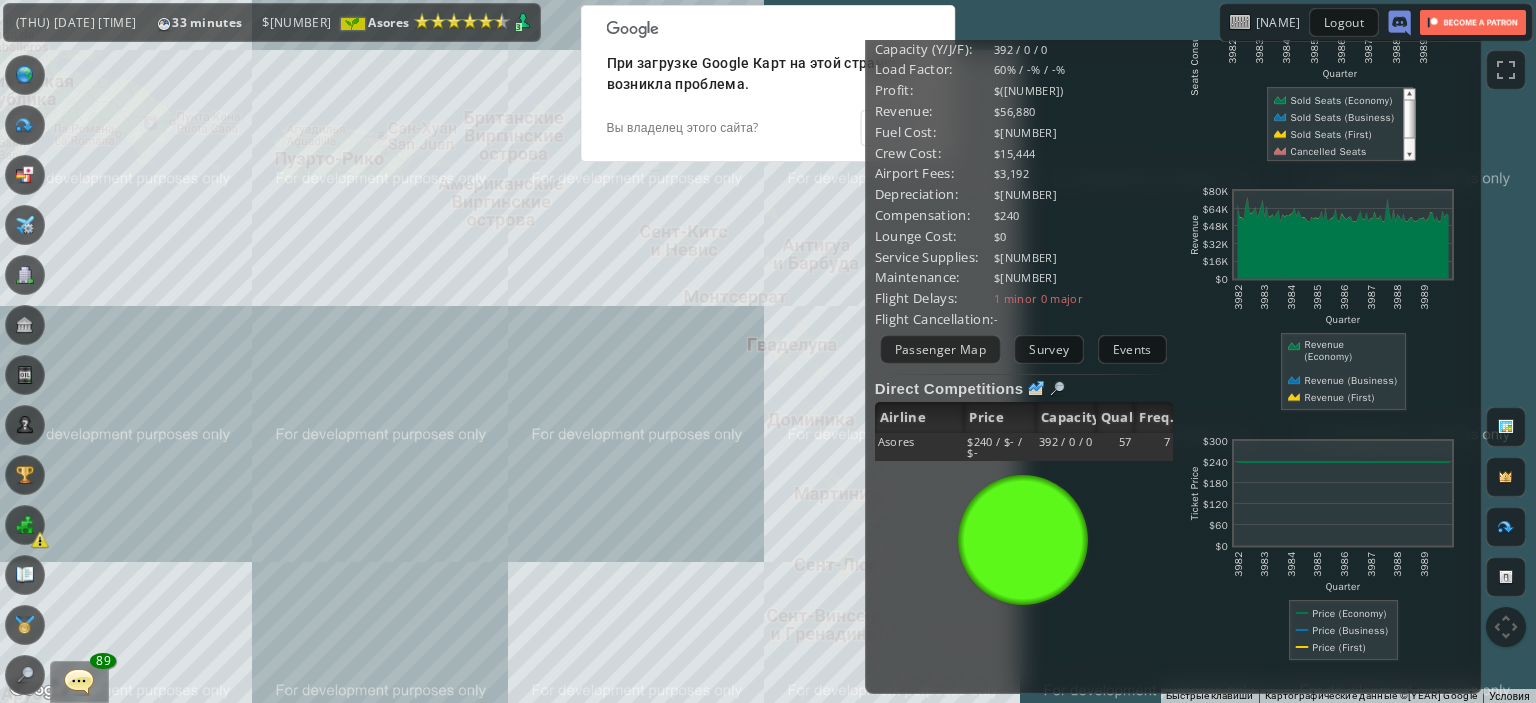 click on "Для навигации используйте клавиши со стрелками." at bounding box center [768, 351] 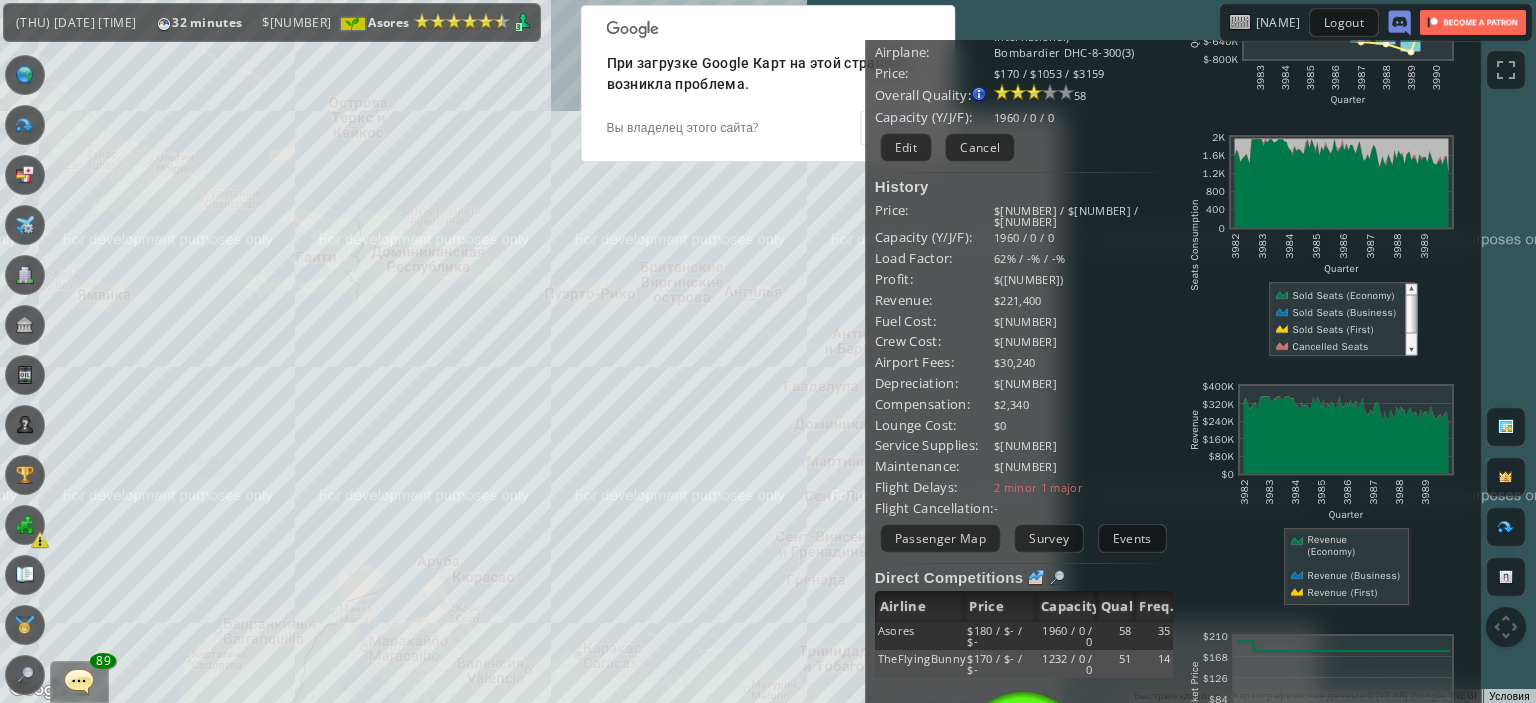 scroll, scrollTop: 116, scrollLeft: 0, axis: vertical 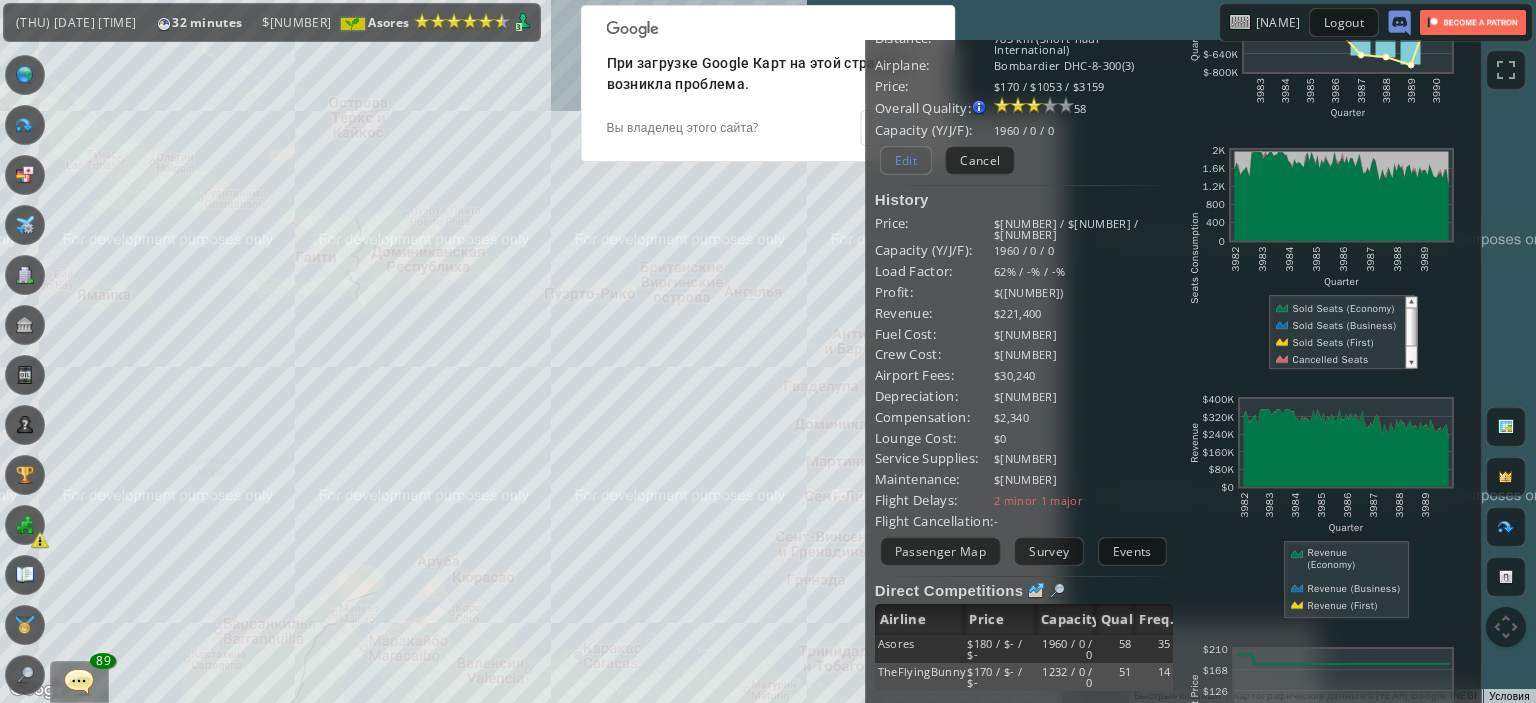 click on "Edit" at bounding box center [906, 160] 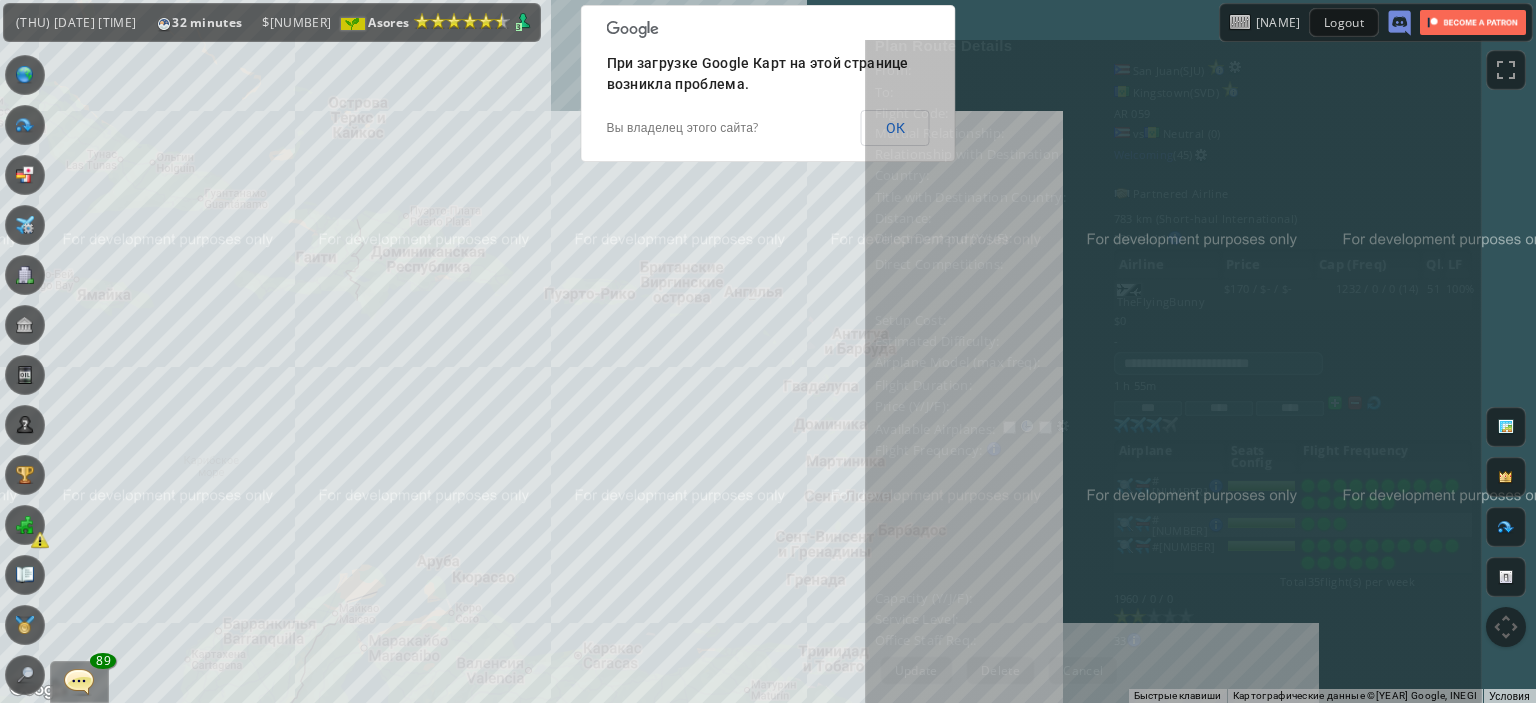 scroll, scrollTop: 0, scrollLeft: 0, axis: both 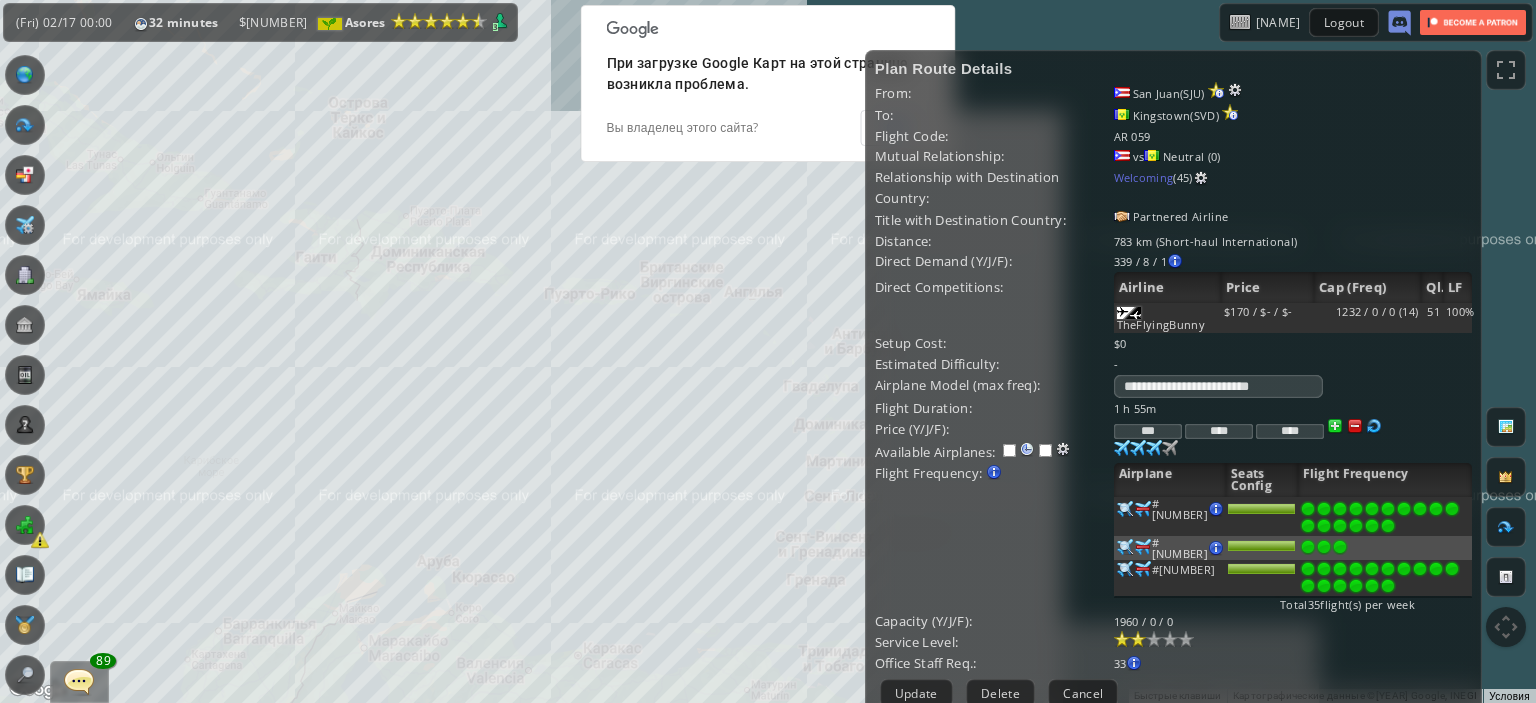 drag, startPoint x: 747, startPoint y: 447, endPoint x: 809, endPoint y: 355, distance: 110.94143 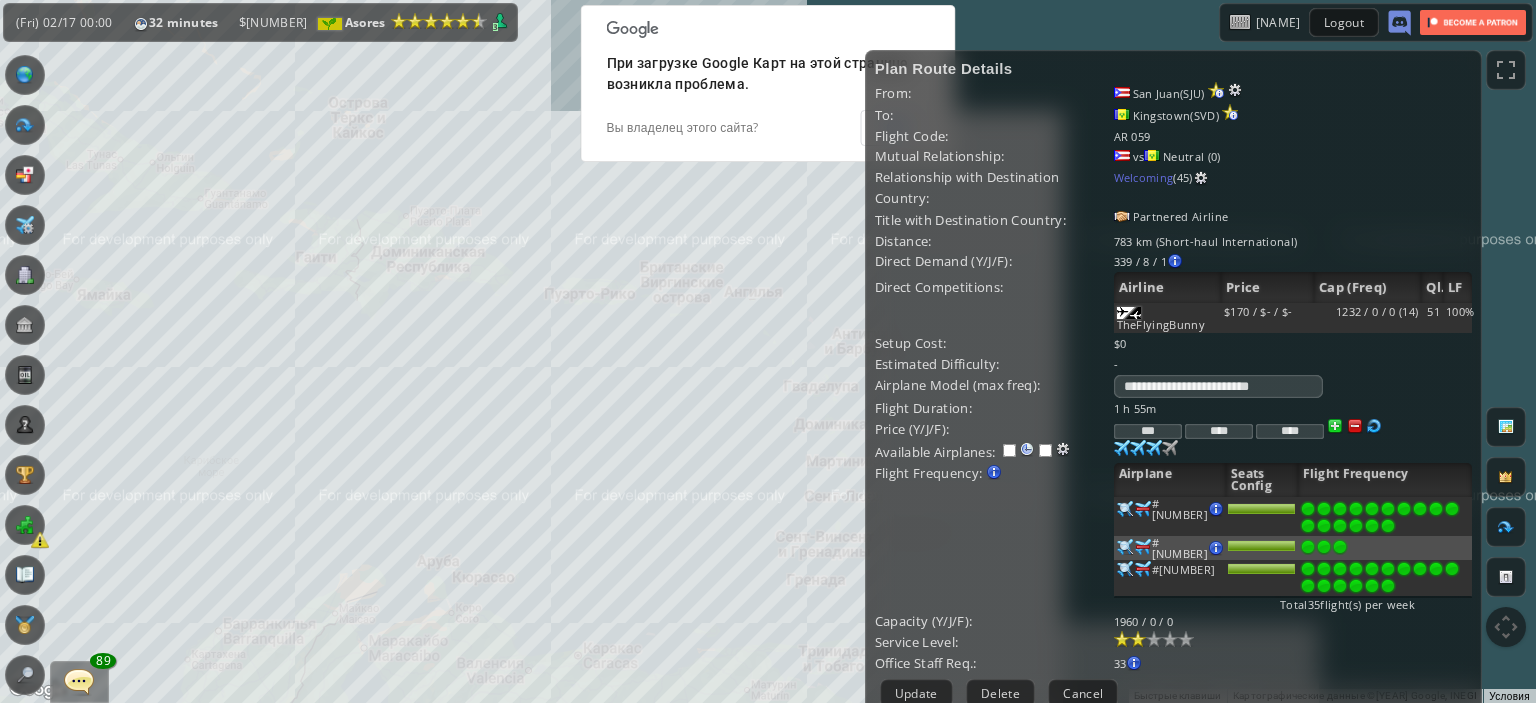 click on "Для навигации используйте клавиши со стрелками." at bounding box center [768, 351] 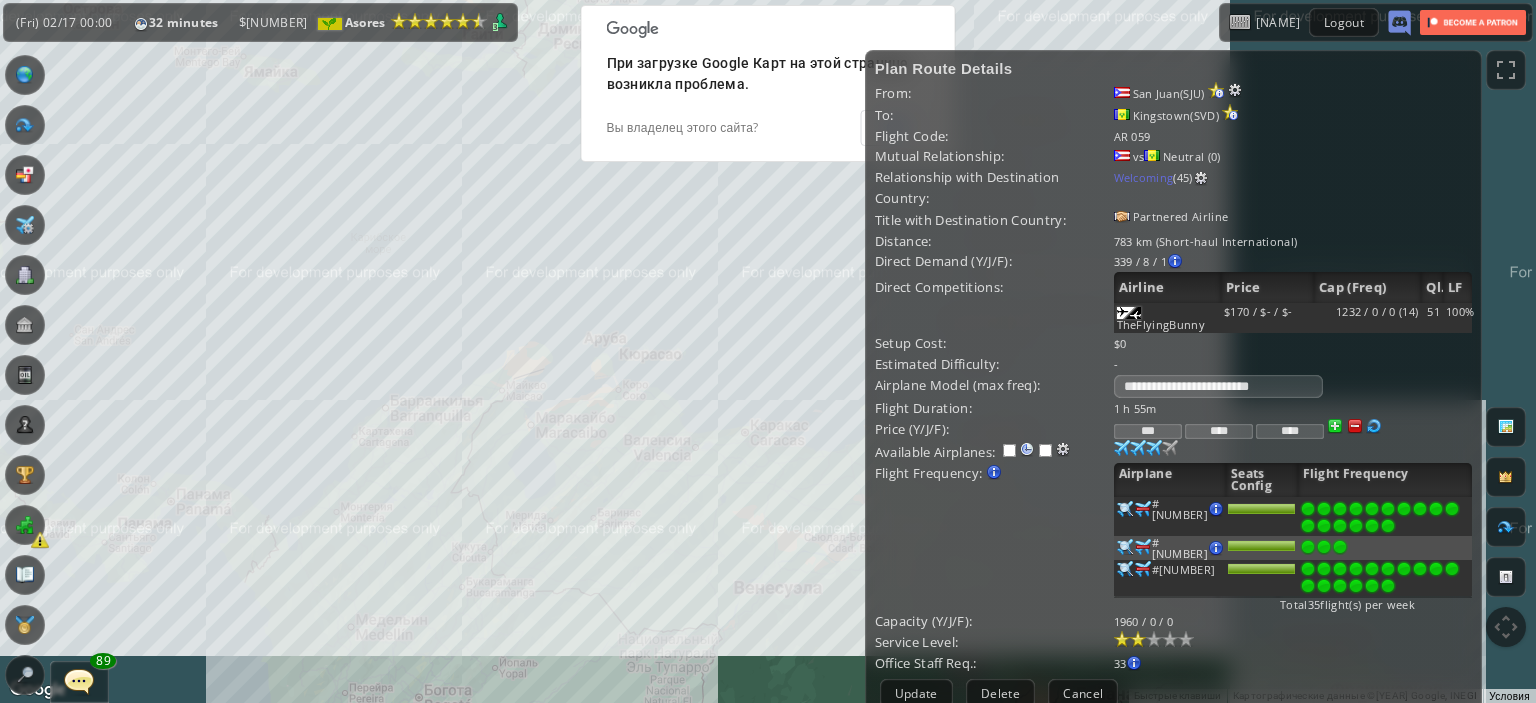 drag, startPoint x: 760, startPoint y: 380, endPoint x: 776, endPoint y: 359, distance: 26.400757 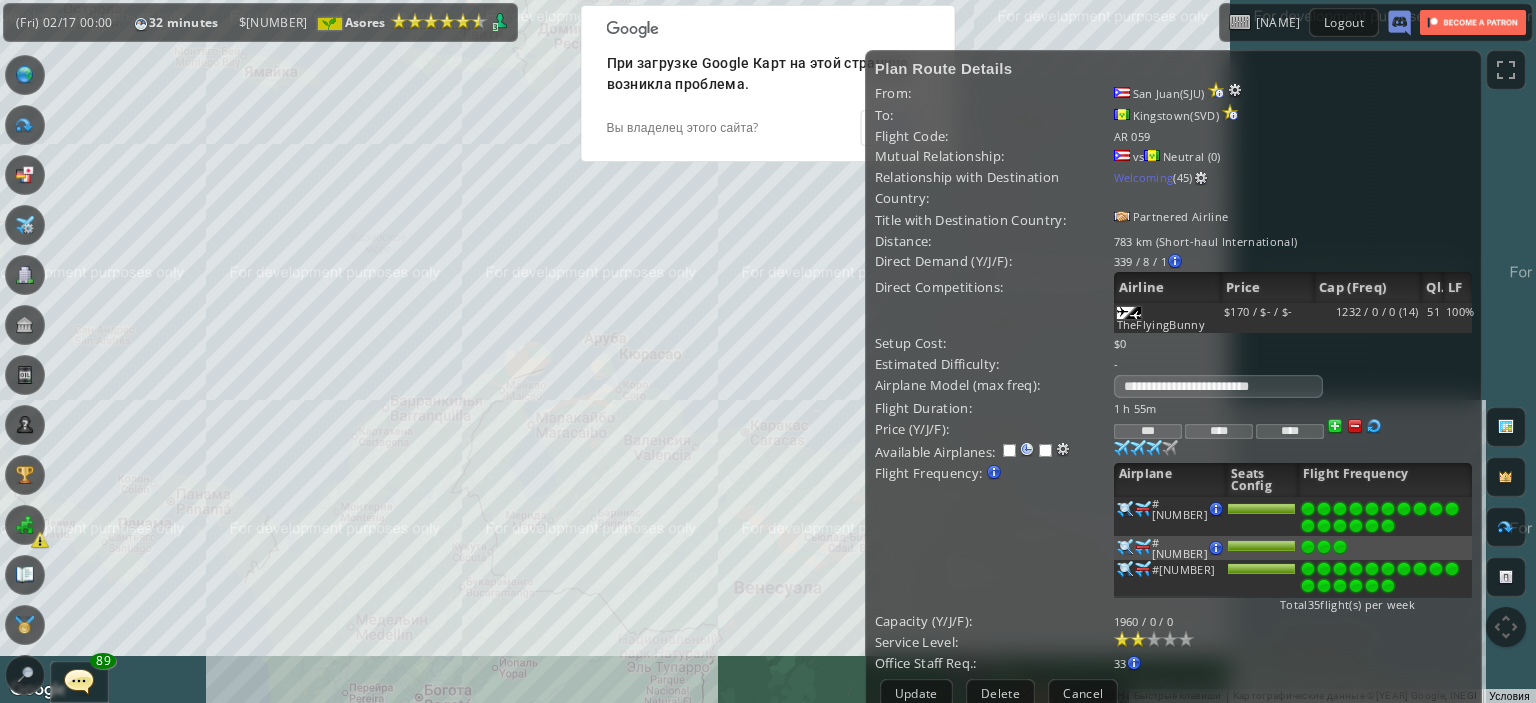 click on "Для навигации используйте клавиши со стрелками." at bounding box center (768, 351) 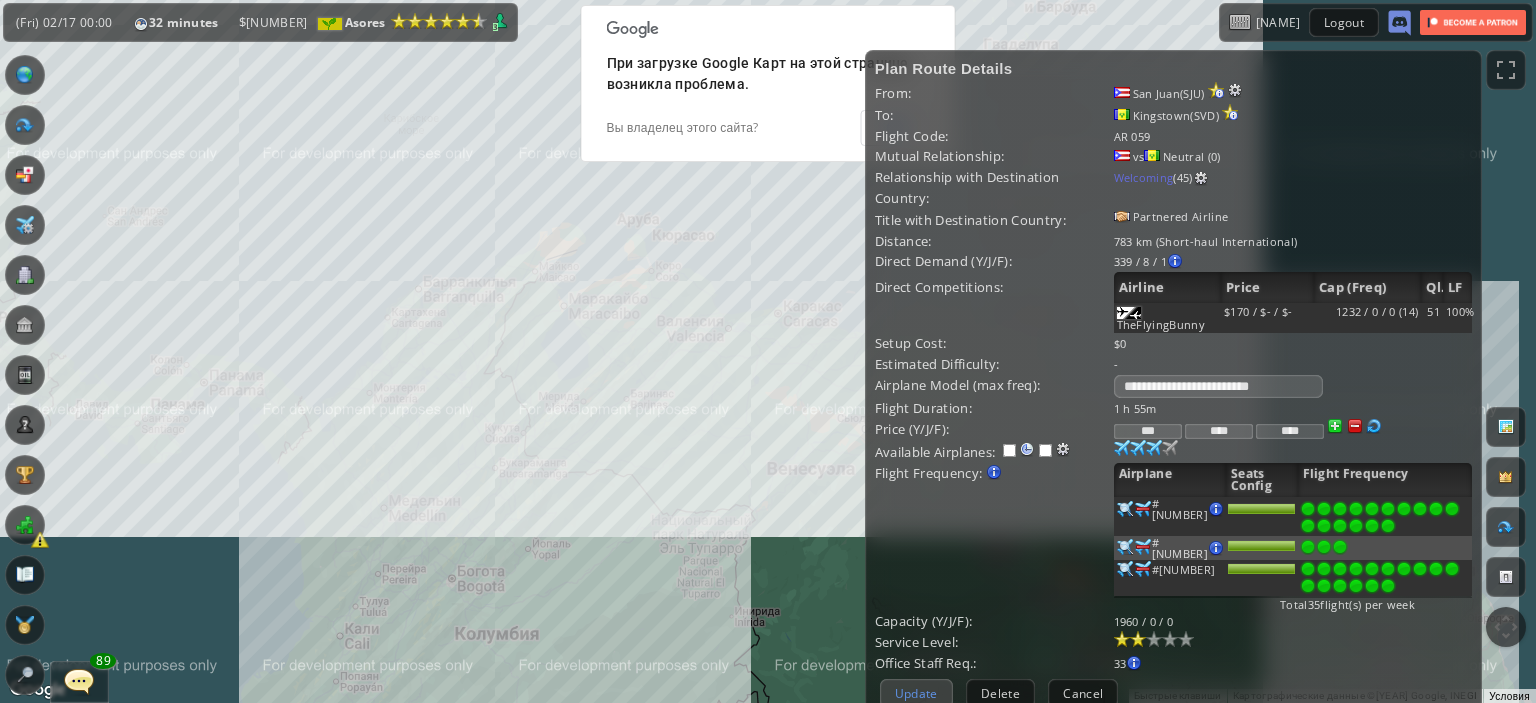 click on "← Переместить влево → Переместить вправо ↑ Переместить вверх ↓ Переместить вниз + Приблизить - Уменьшить Home Переместить влево на 75 % End Переместить вправо на 75 % Предыдущая страница Переместить вверх на 75 % Следующая страница Переместить вниз на 75 % Для навигации используйте клавиши со стрелками. Быстрые клавиши Картографические данные Картографические данные ©[YEAR], INEGI Картографические данные ©[YEAR], INEGI 100 км  Нажимайте, чтобы переключаться между метрической и британской системами измерения. Условия Сообщить об ошибке на карте ОК" at bounding box center (768, 371) 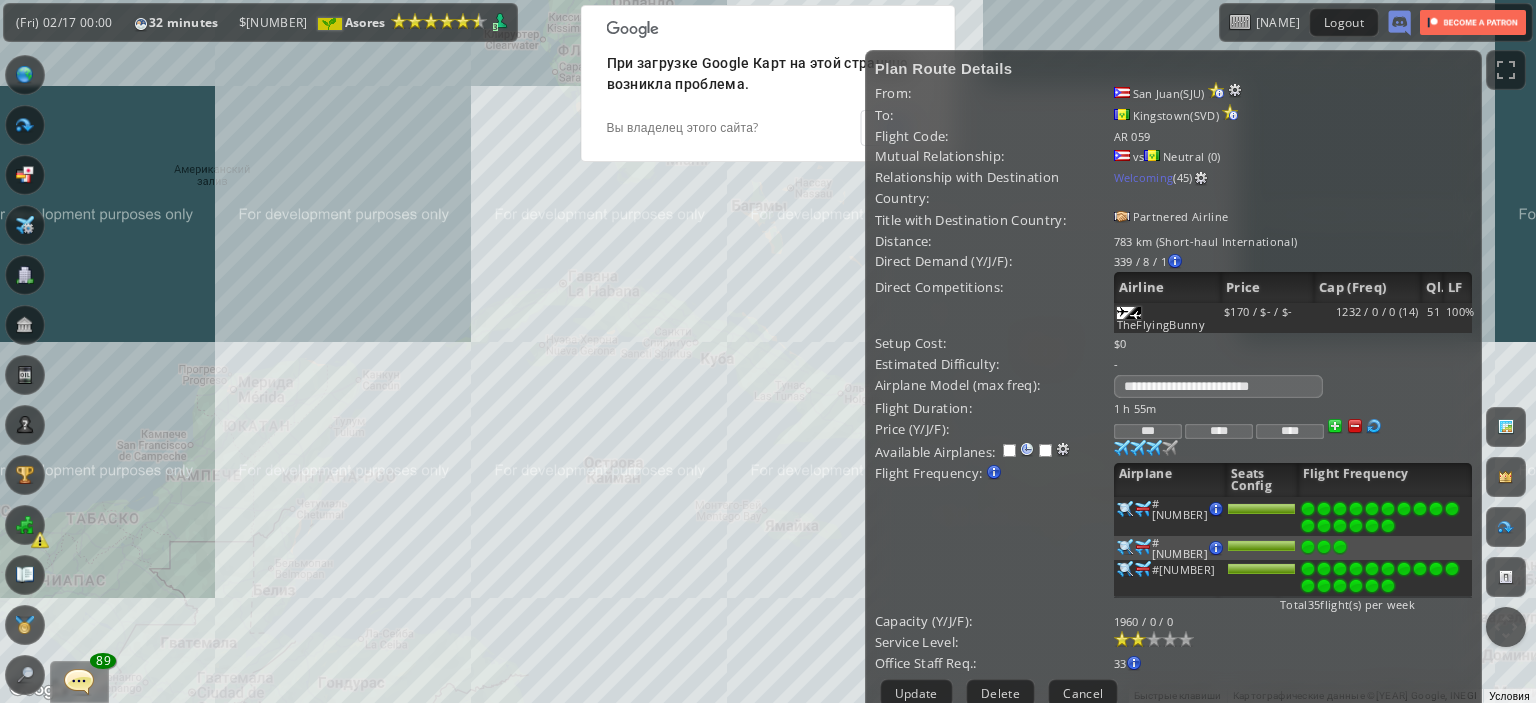 drag, startPoint x: 267, startPoint y: 347, endPoint x: 243, endPoint y: 288, distance: 63.694584 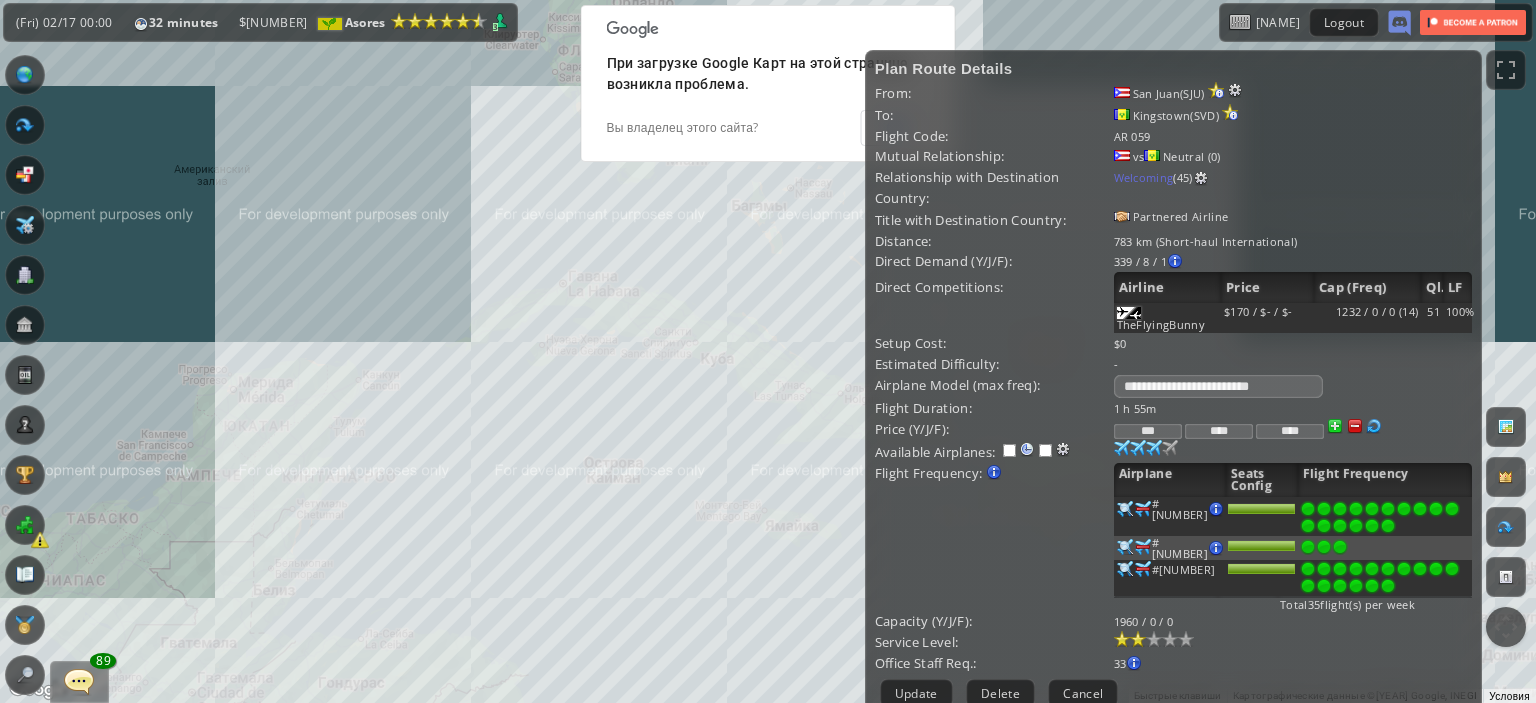 click on "Для навигации используйте клавиши со стрелками." at bounding box center (768, 351) 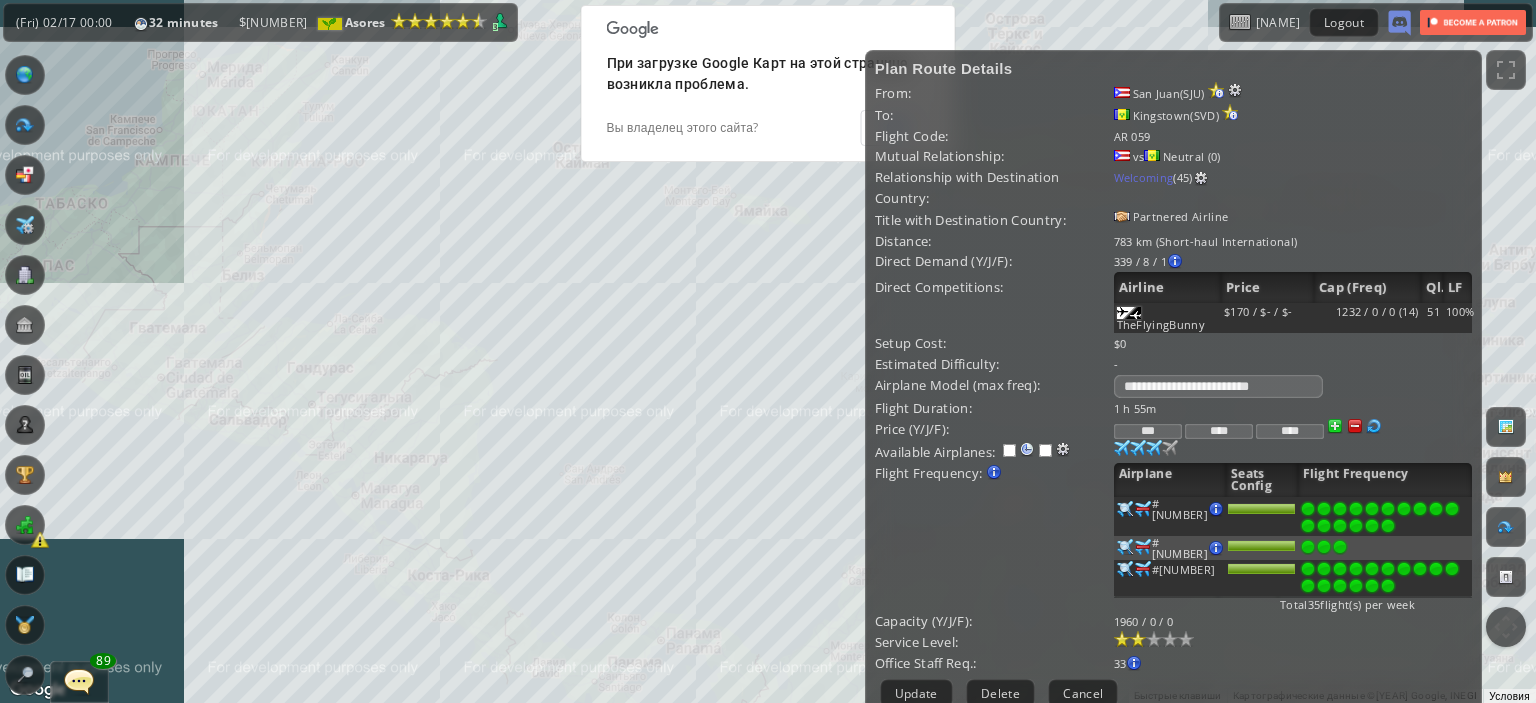 click on "Для навигации используйте клавиши со стрелками." at bounding box center [768, 351] 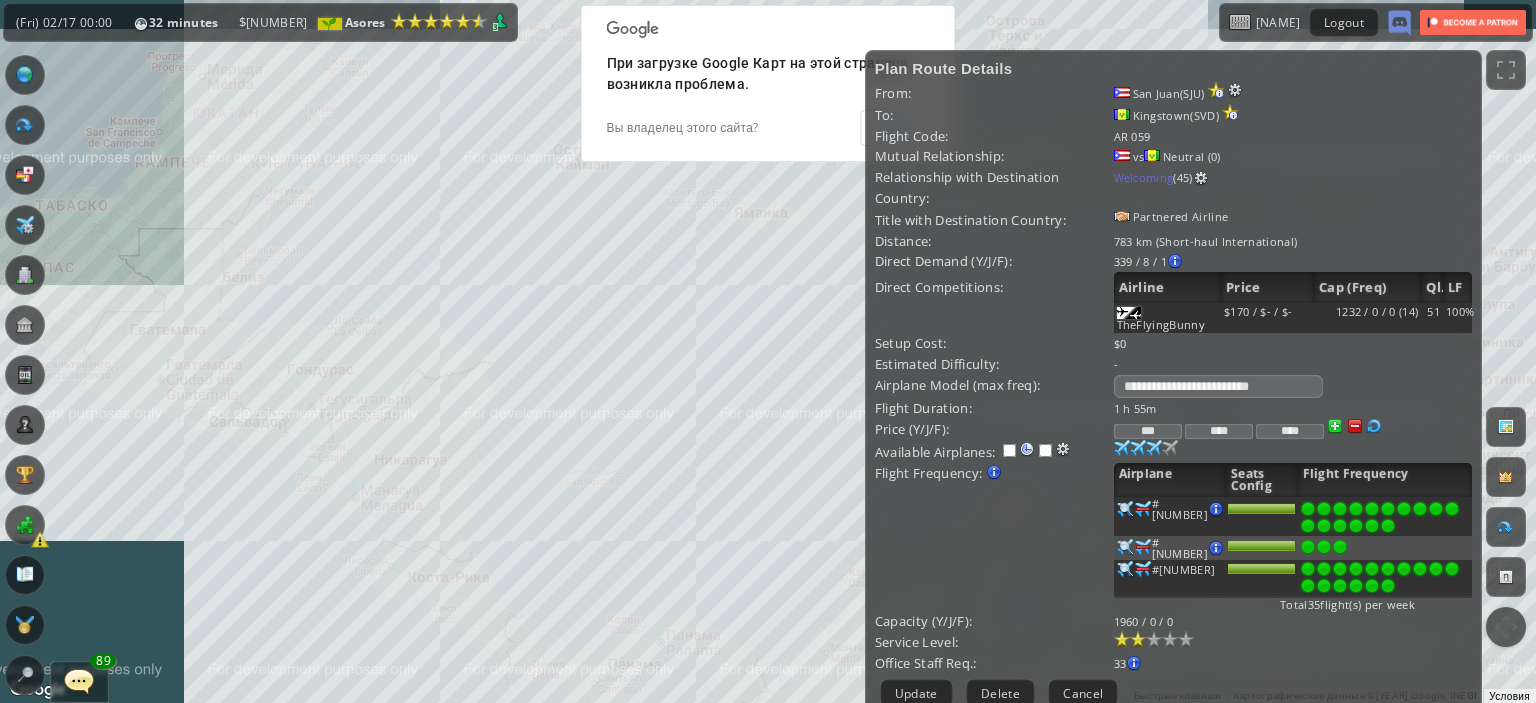 click on "Для навигации используйте клавиши со стрелками." at bounding box center [768, 351] 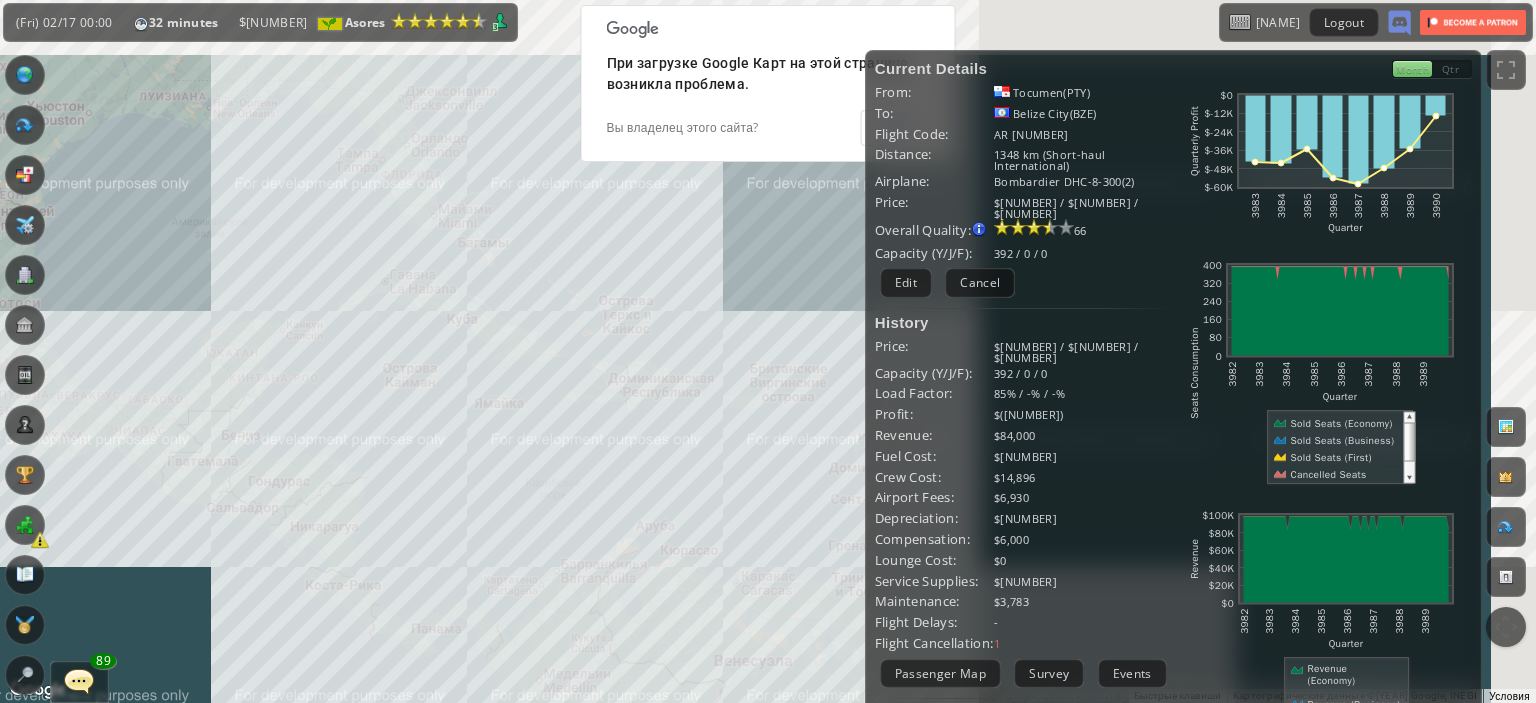 drag, startPoint x: 354, startPoint y: 472, endPoint x: 359, endPoint y: 503, distance: 31.400637 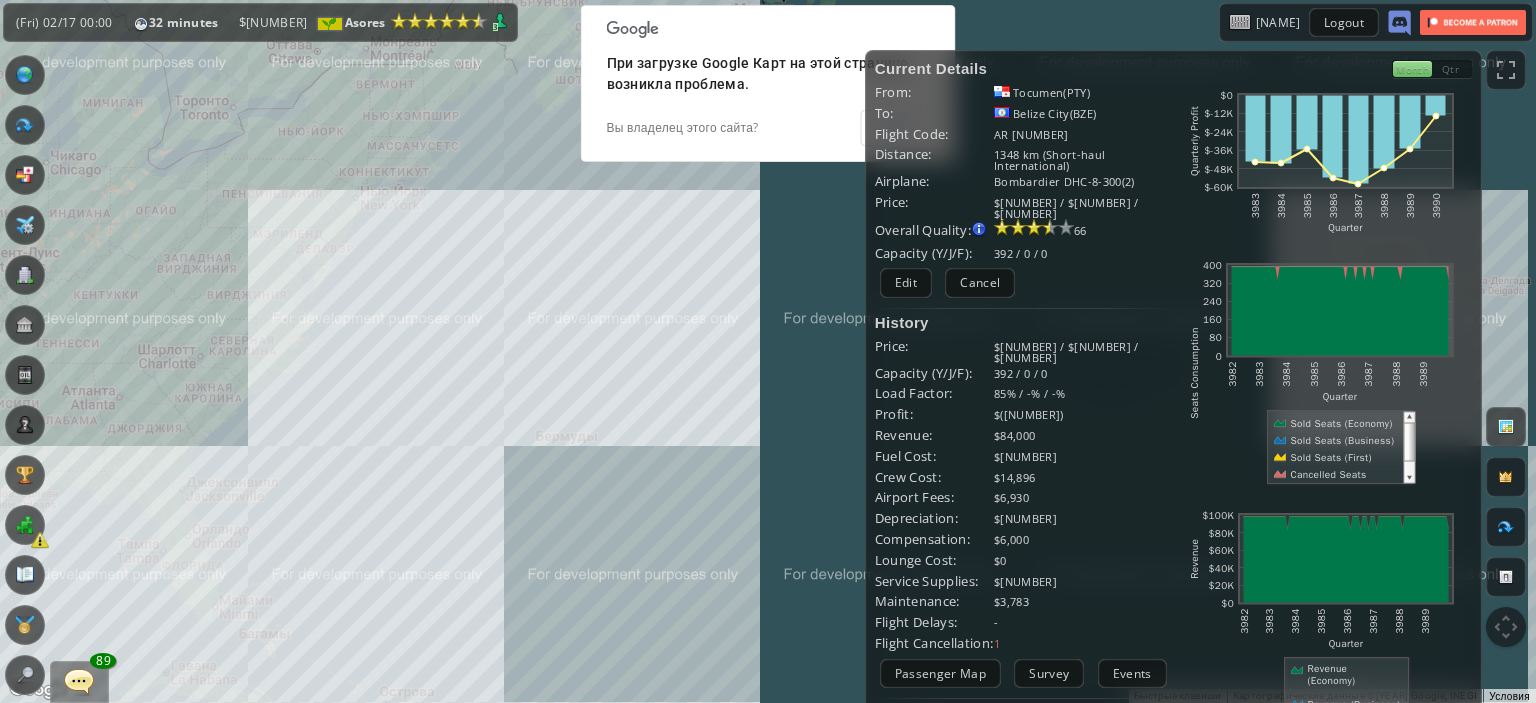 click on "Для навигации используйте клавиши со стрелками." at bounding box center (768, 351) 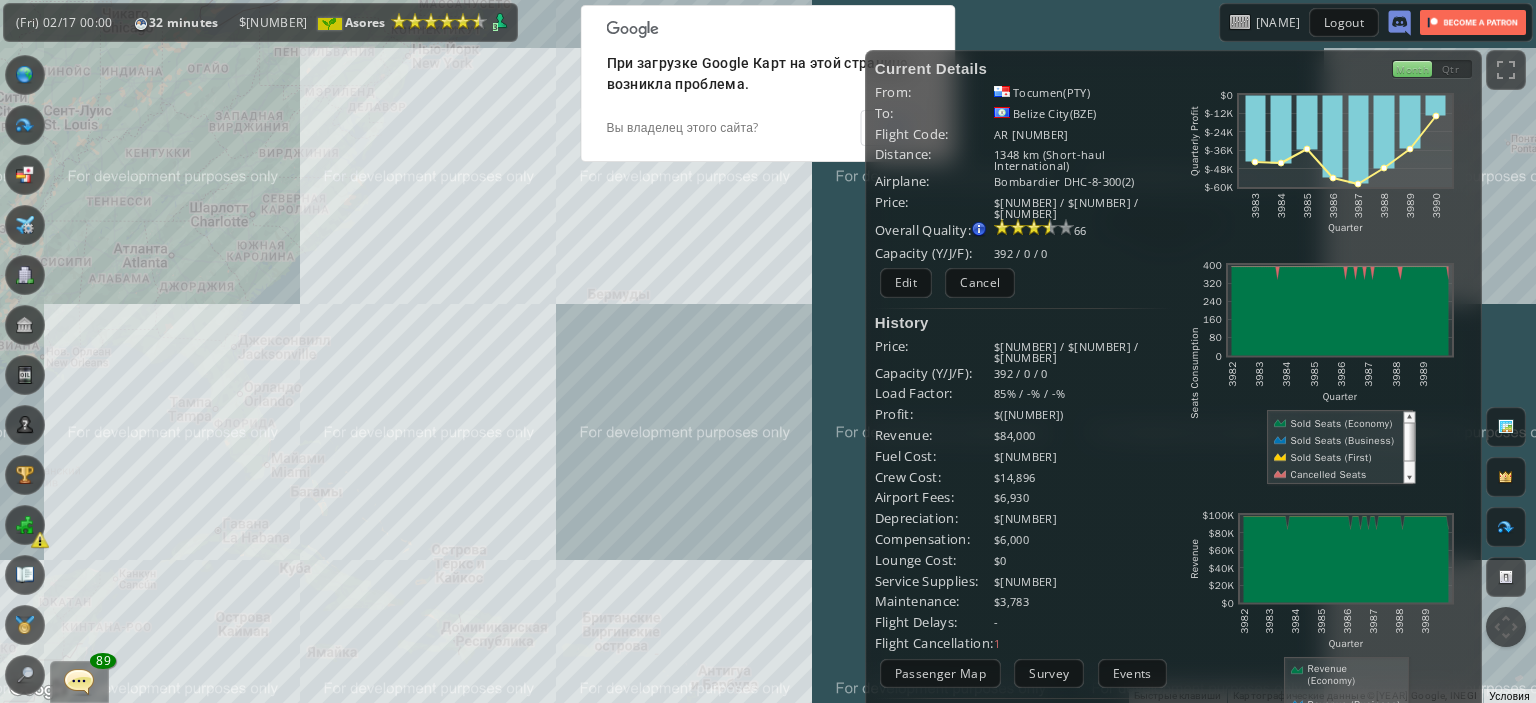 click on "Для навигации используйте клавиши со стрелками." at bounding box center [768, 351] 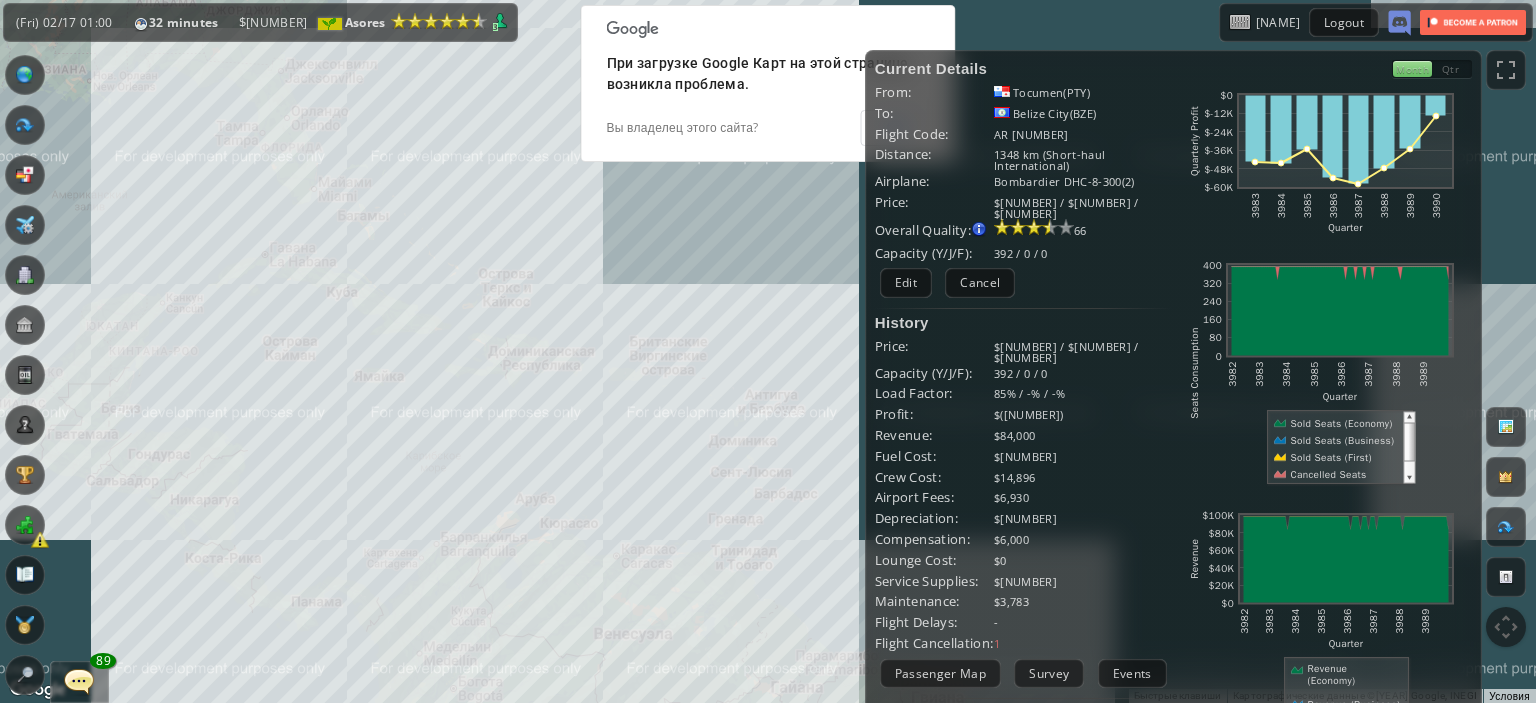 click on "Для навигации используйте клавиши со стрелками." at bounding box center (768, 351) 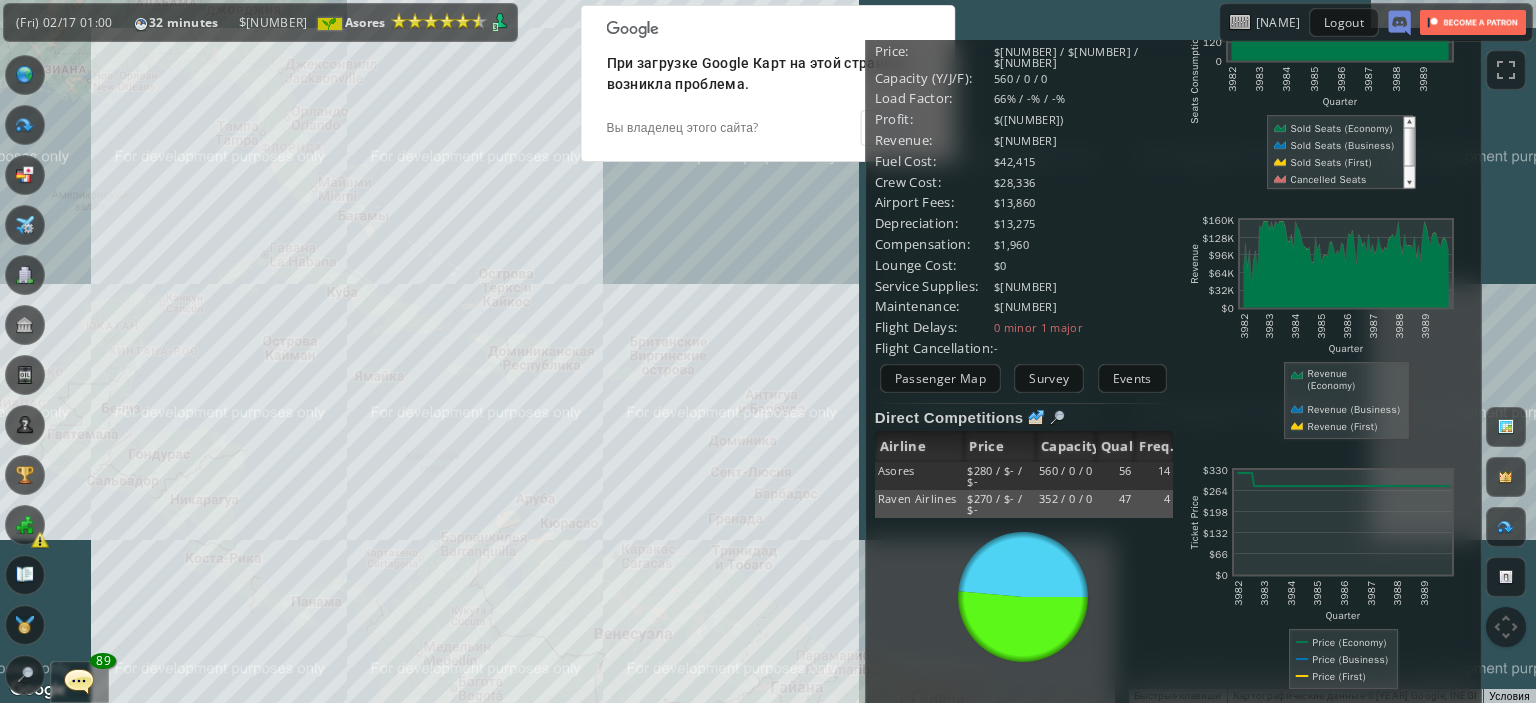 scroll, scrollTop: 300, scrollLeft: 0, axis: vertical 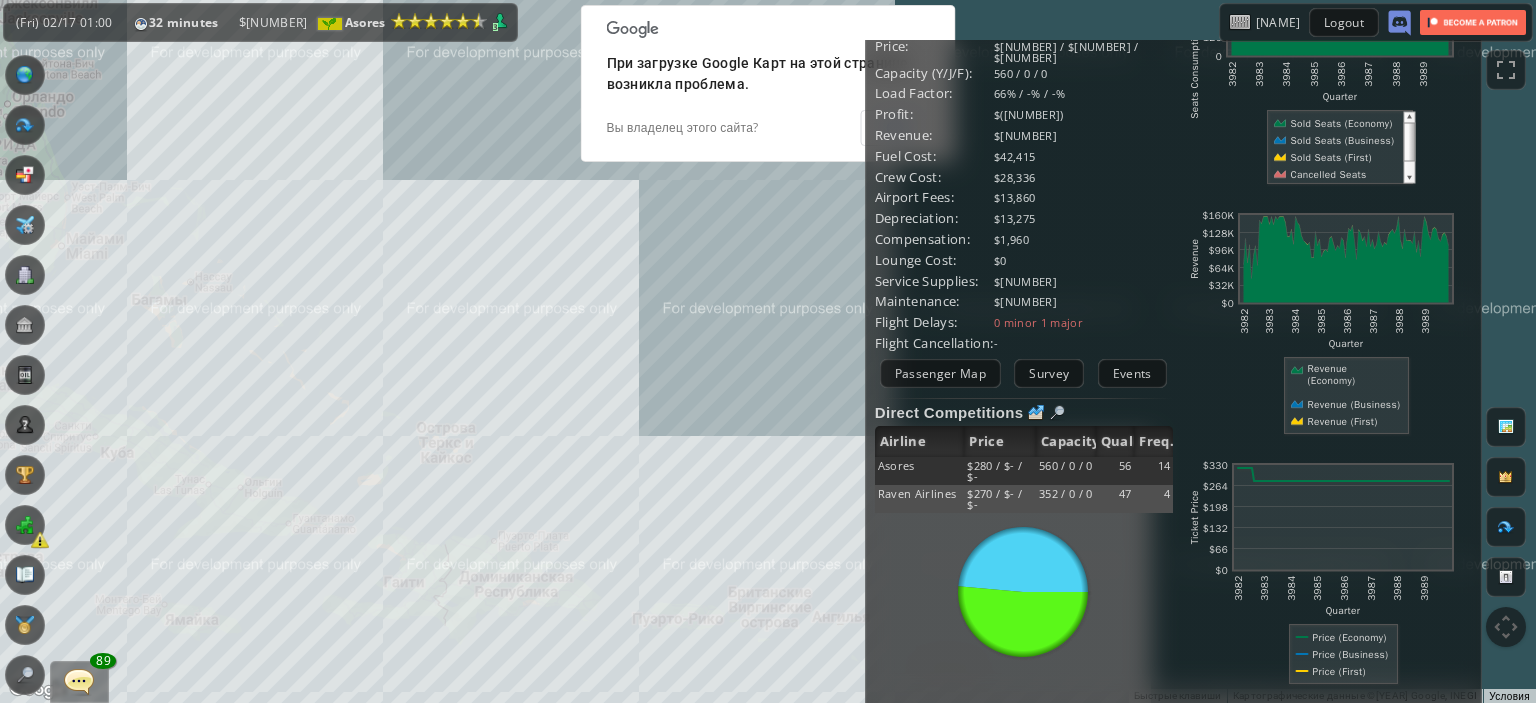 click on "Для навигации используйте клавиши со стрелками." at bounding box center (768, 351) 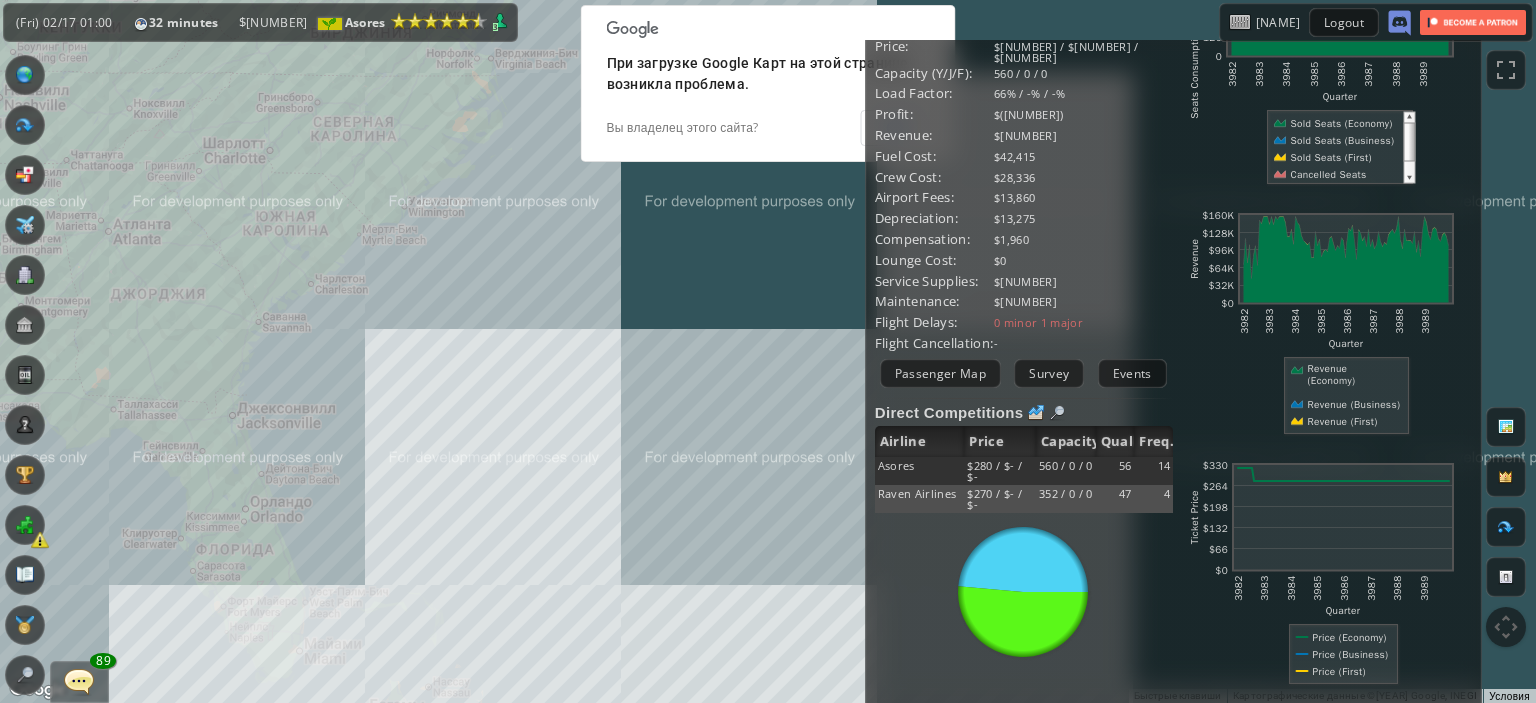 click on "Для навигации используйте клавиши со стрелками." at bounding box center (768, 351) 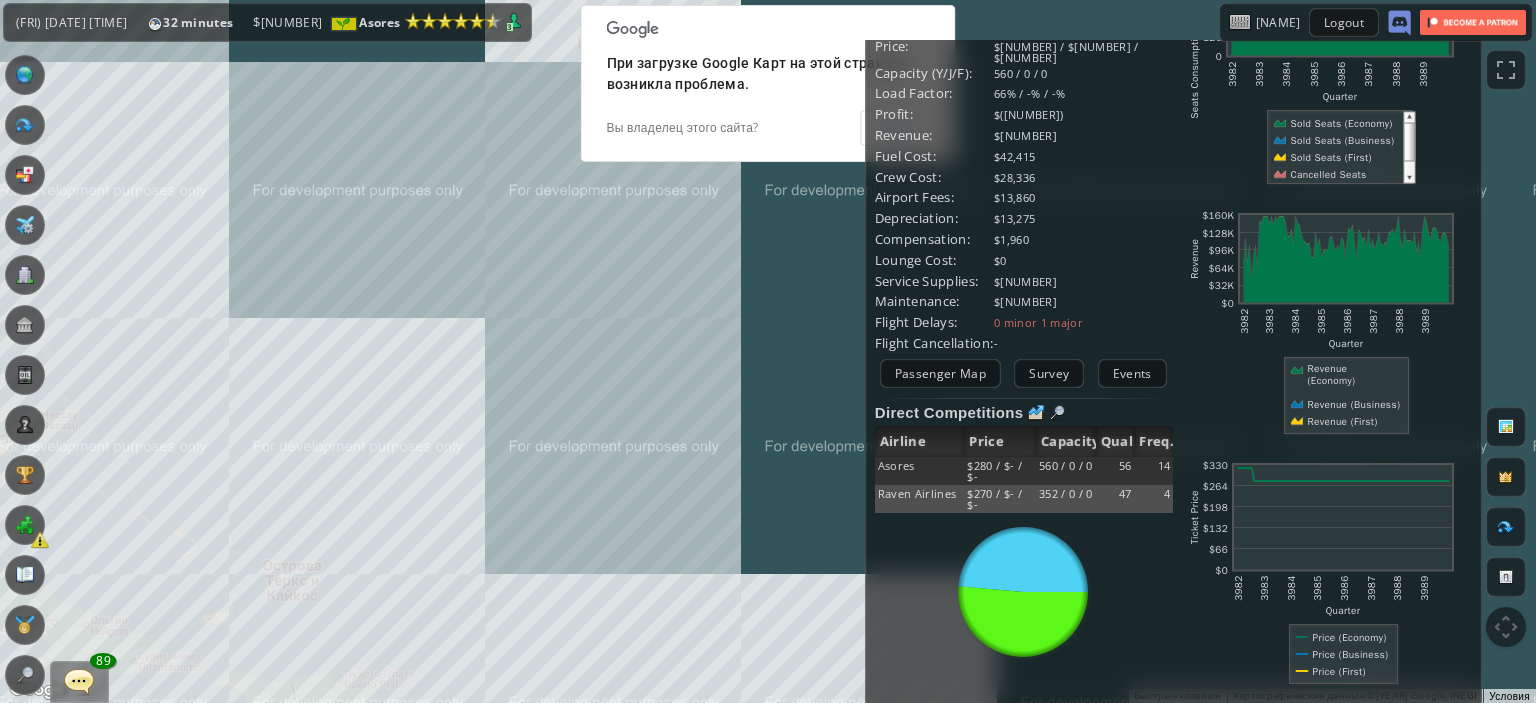 drag, startPoint x: 656, startPoint y: 442, endPoint x: 698, endPoint y: 313, distance: 135.66502 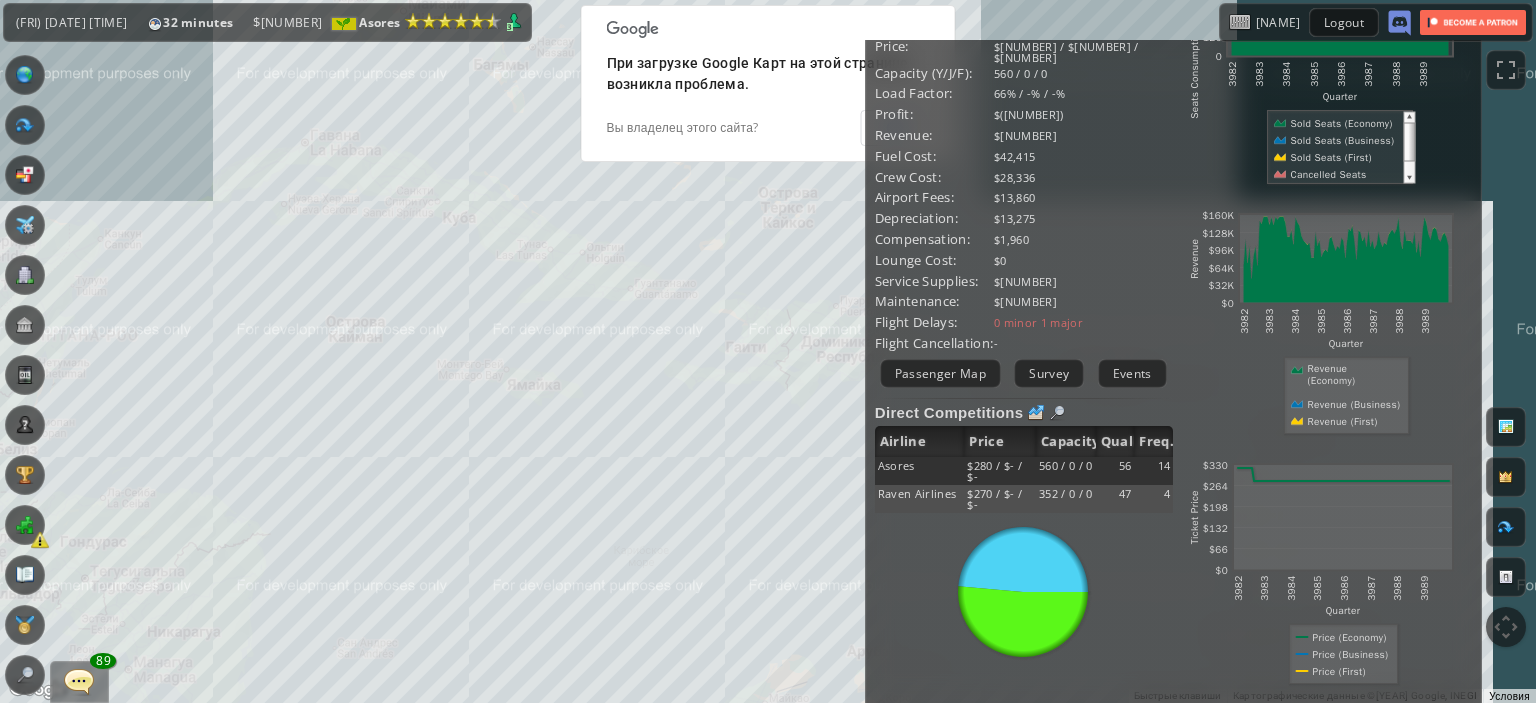 click on "Для навигации используйте клавиши со стрелками." at bounding box center (768, 351) 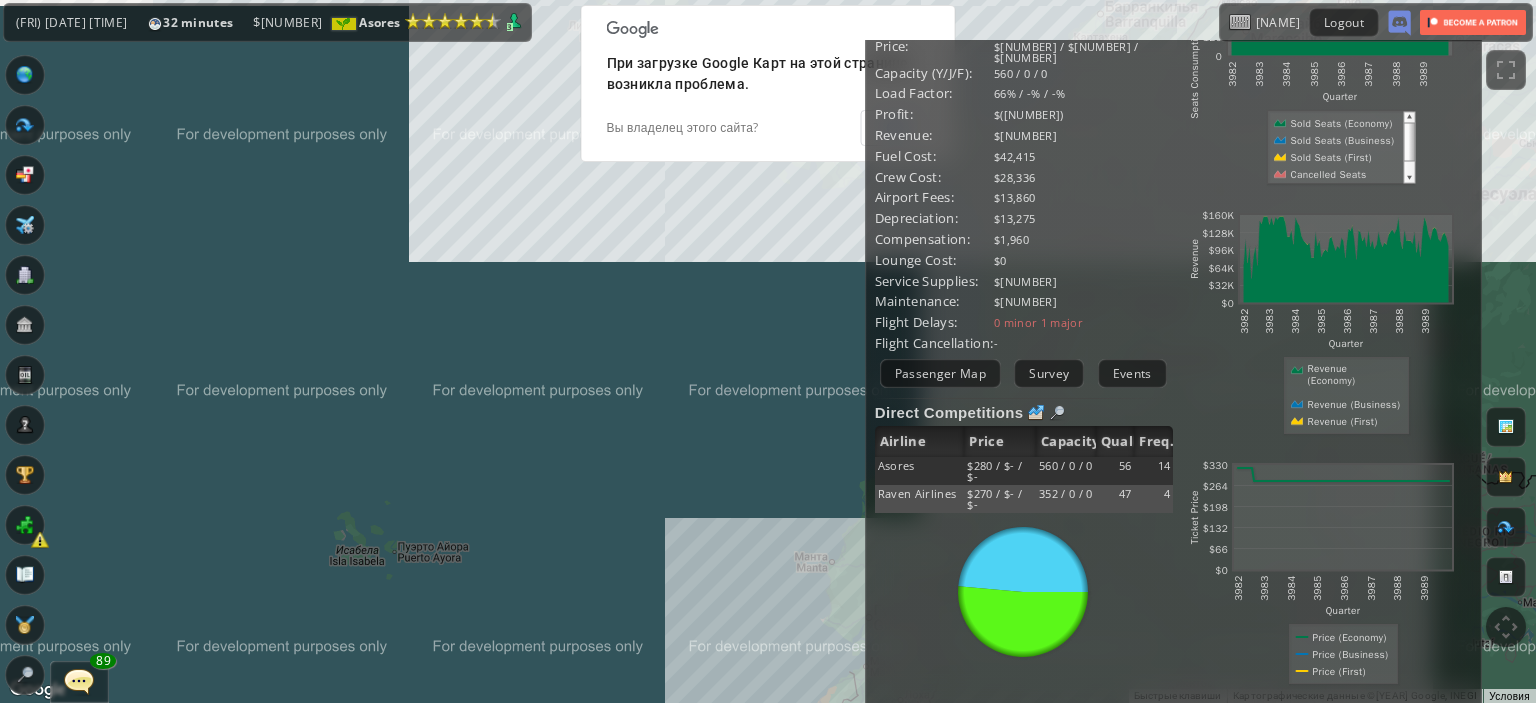 drag, startPoint x: 473, startPoint y: 447, endPoint x: 464, endPoint y: 483, distance: 37.107952 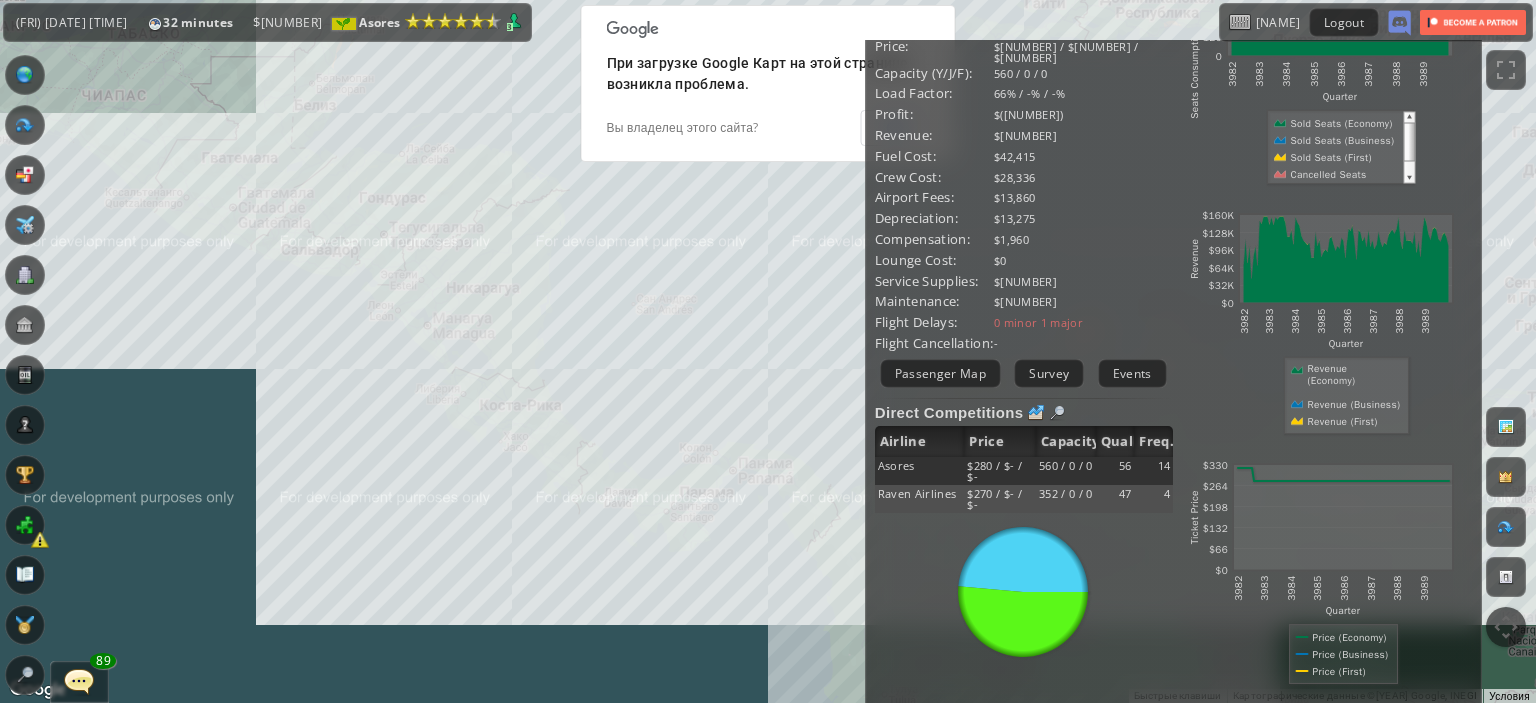 click on "Для навигации используйте клавиши со стрелками." at bounding box center (768, 351) 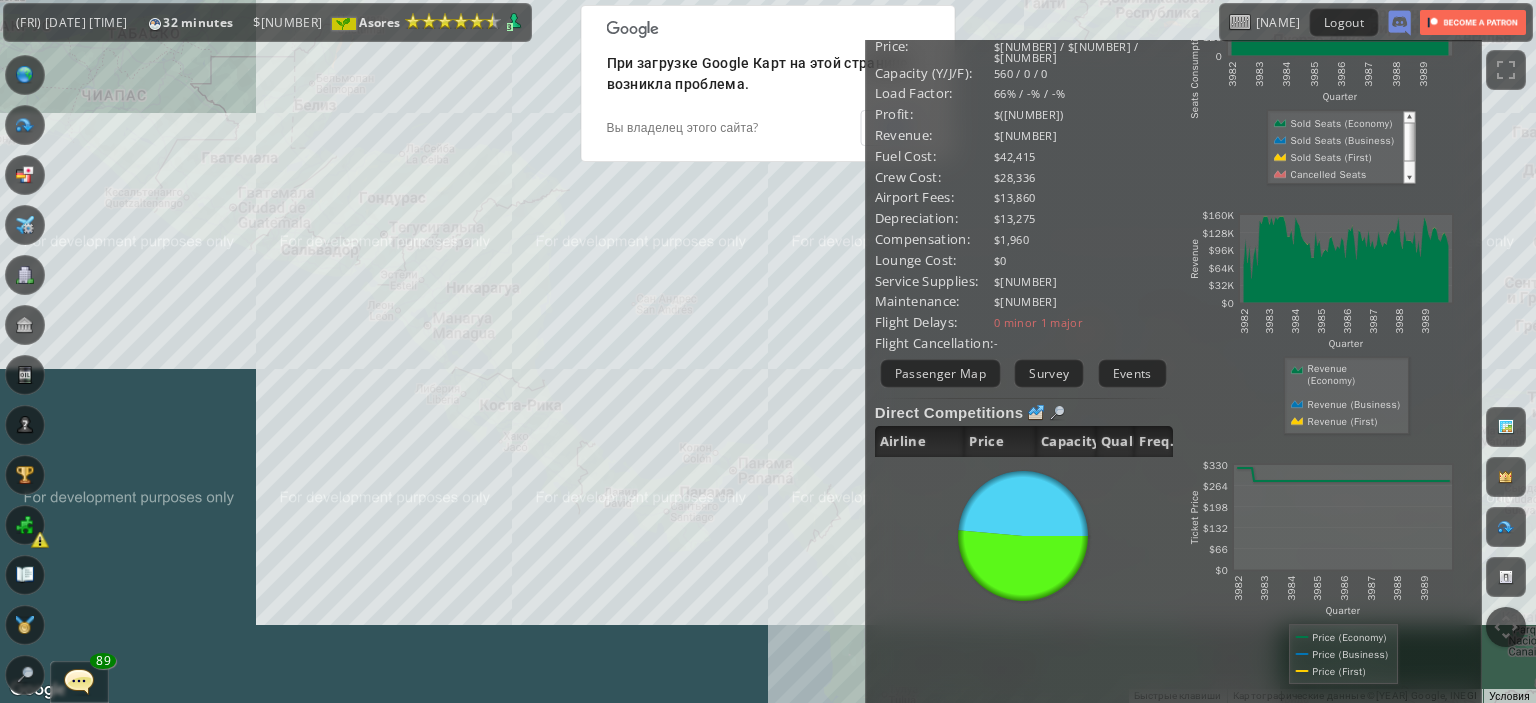 click on "Для навигации используйте клавиши со стрелками." at bounding box center (768, 351) 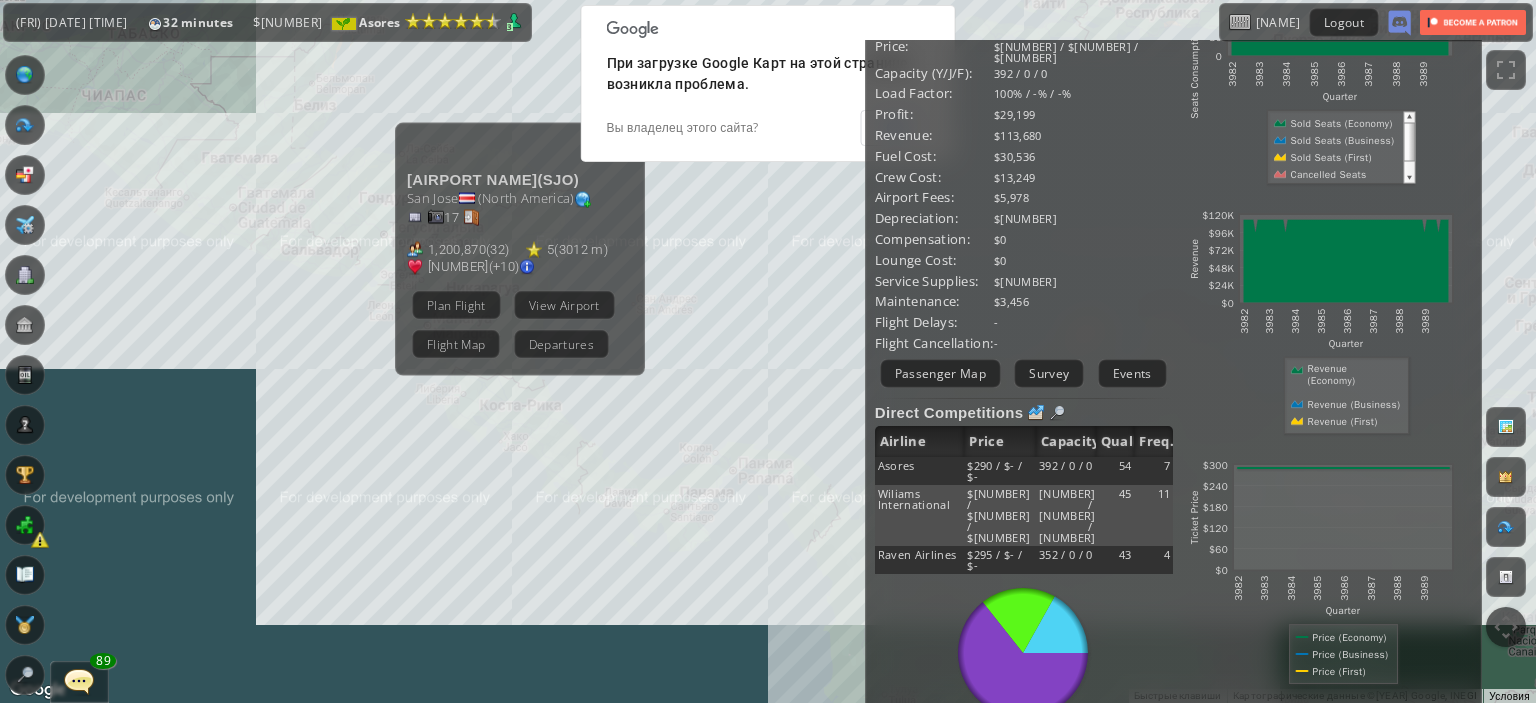 click on "View Airport" at bounding box center (564, 304) 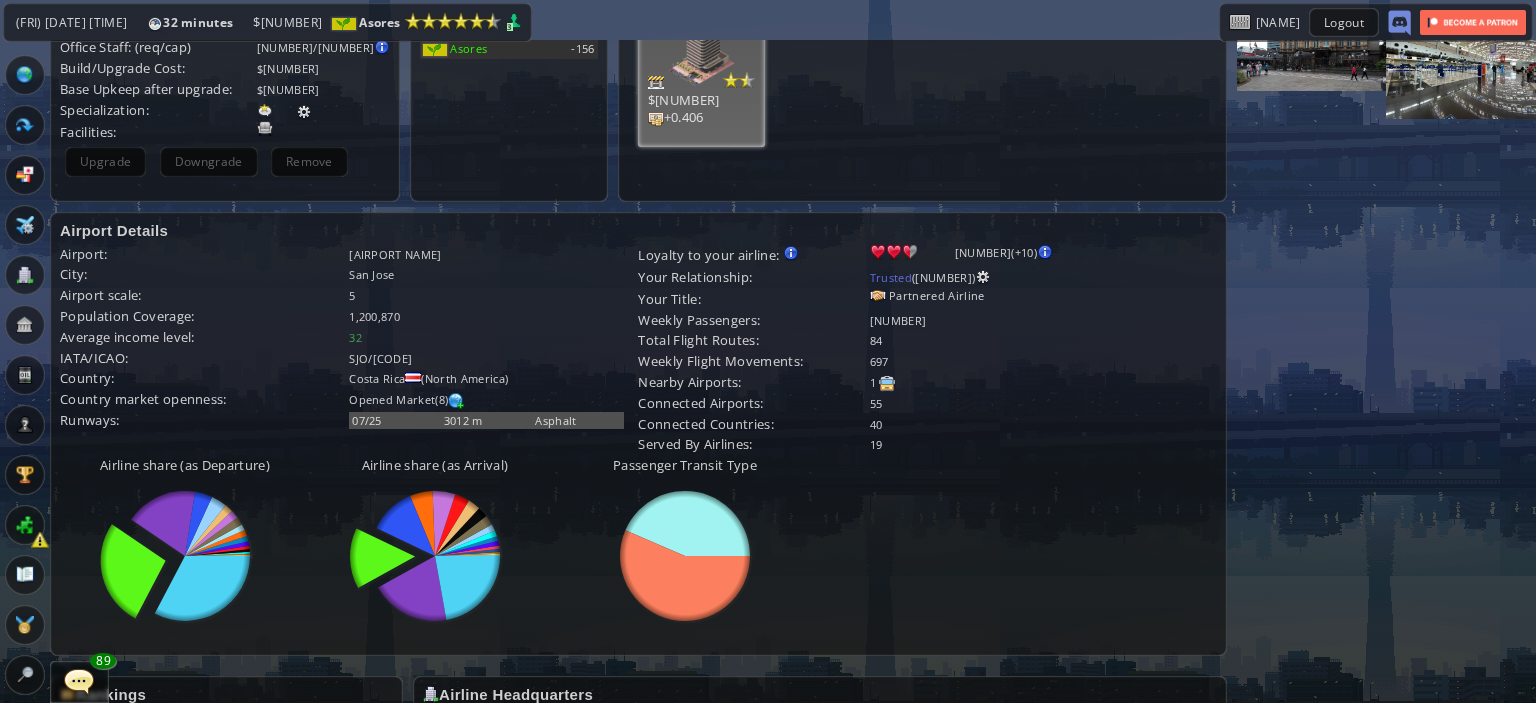 scroll, scrollTop: 0, scrollLeft: 0, axis: both 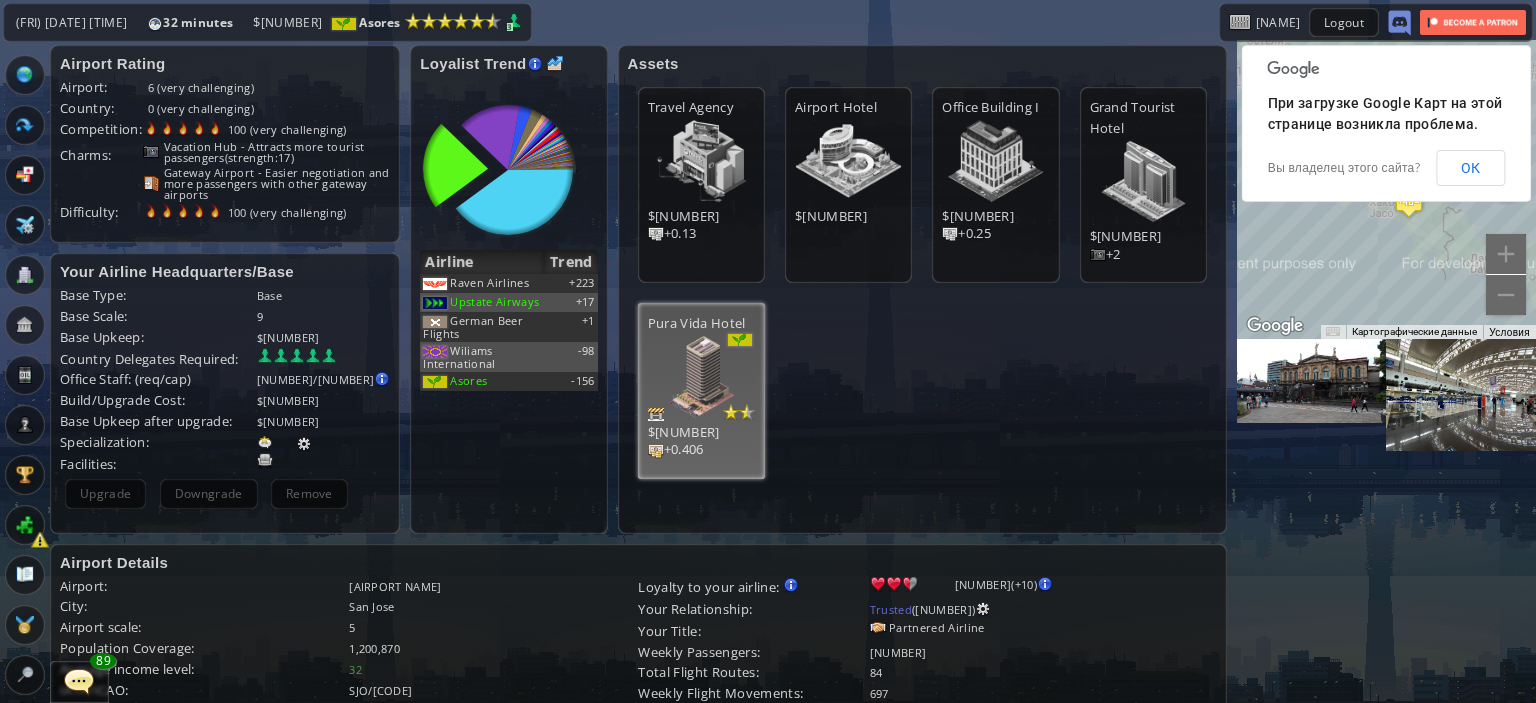 click at bounding box center (701, 377) 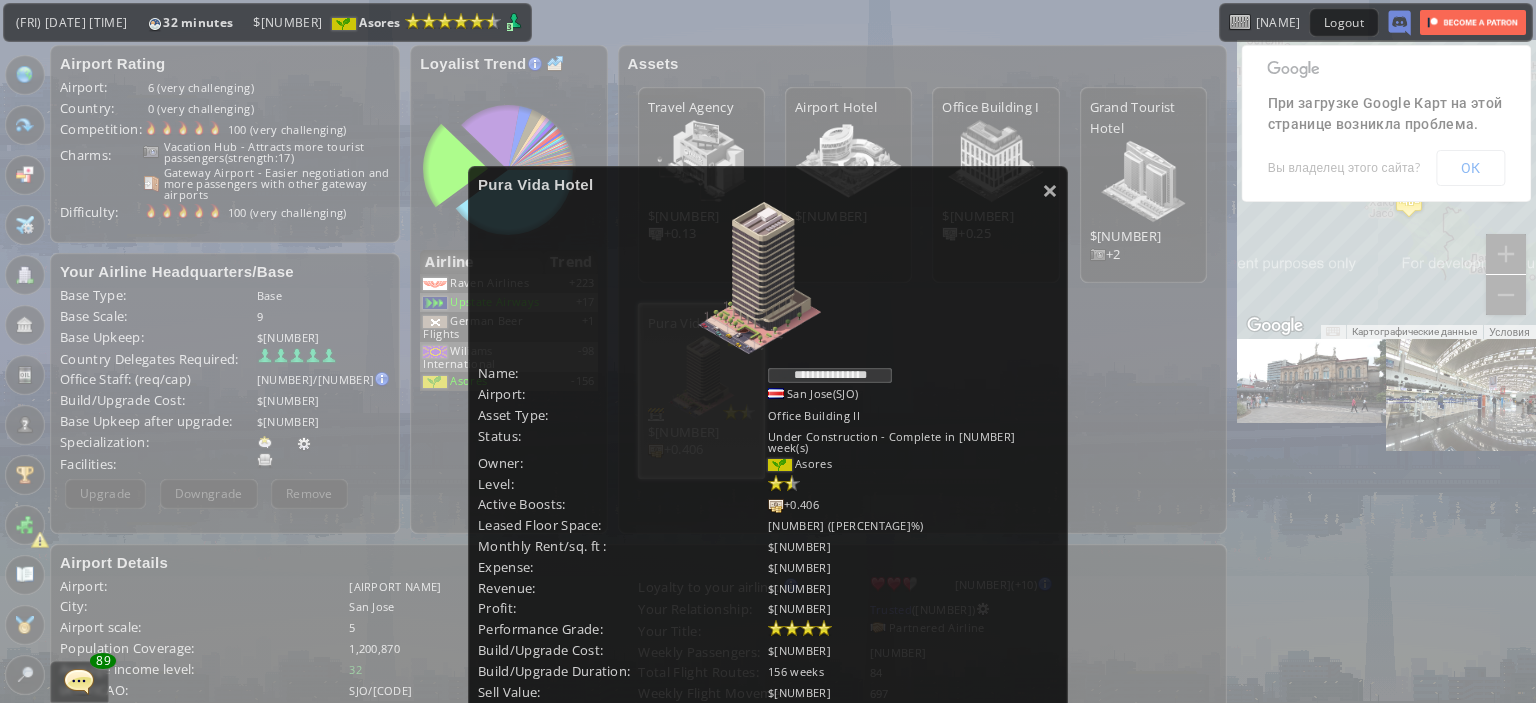 scroll, scrollTop: 0, scrollLeft: 0, axis: both 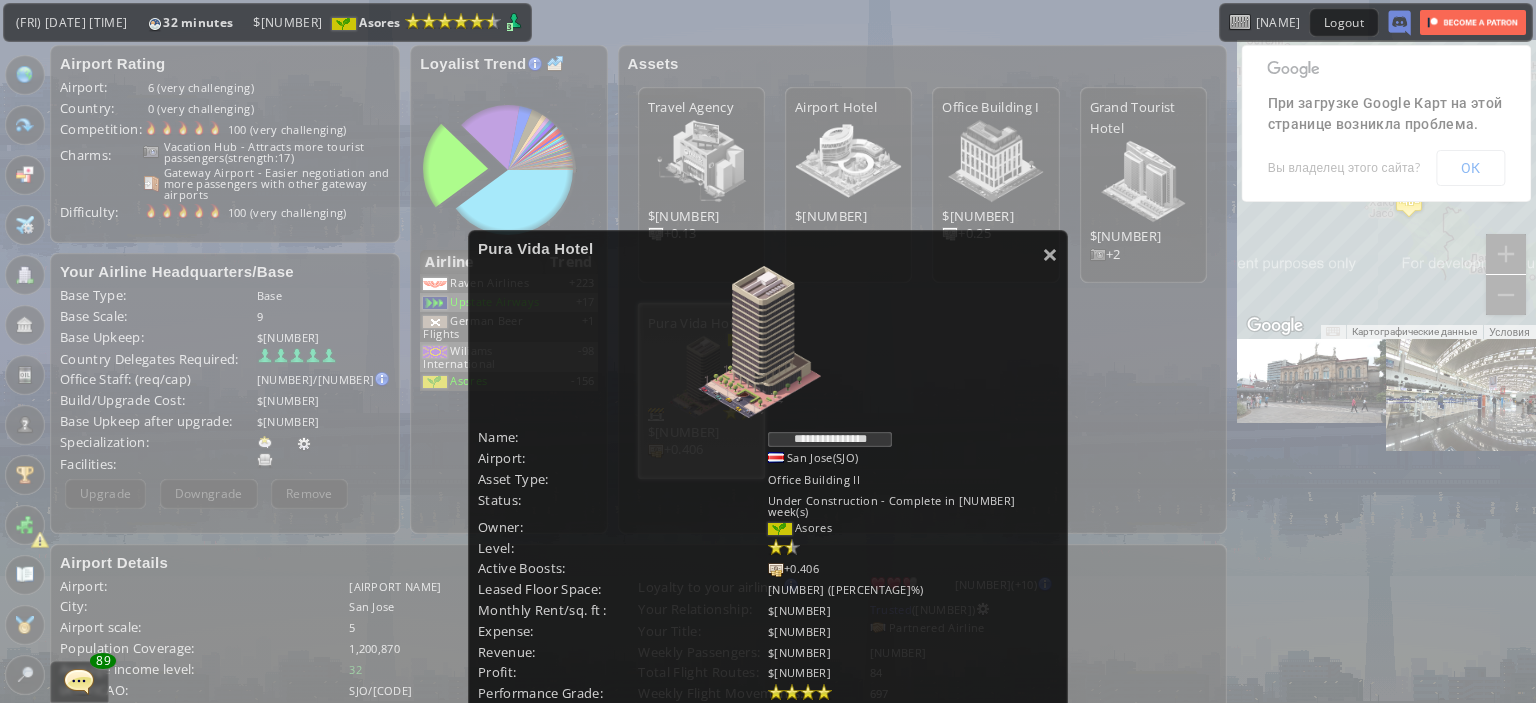 click on "Pura Vida Hotel" at bounding box center [768, 248] 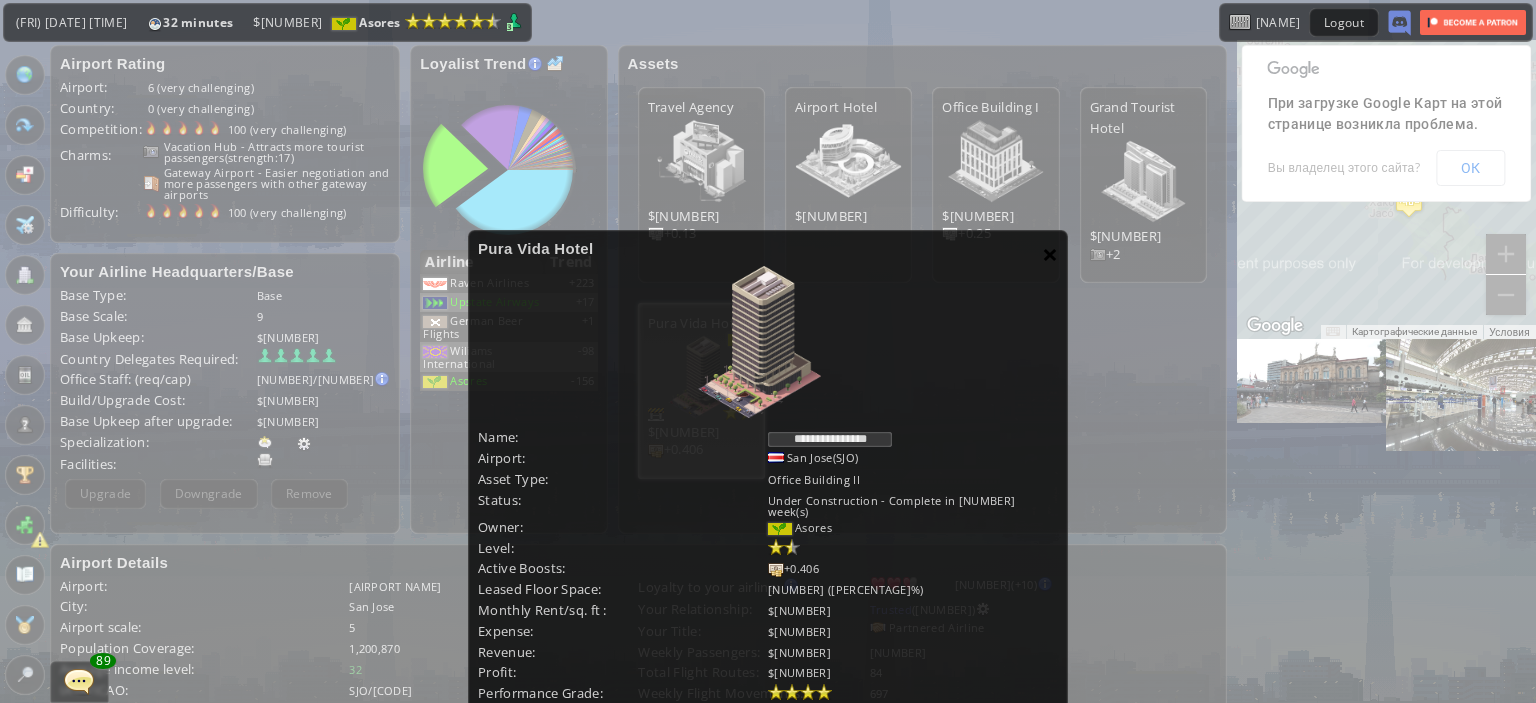 click on "×" at bounding box center [1050, 254] 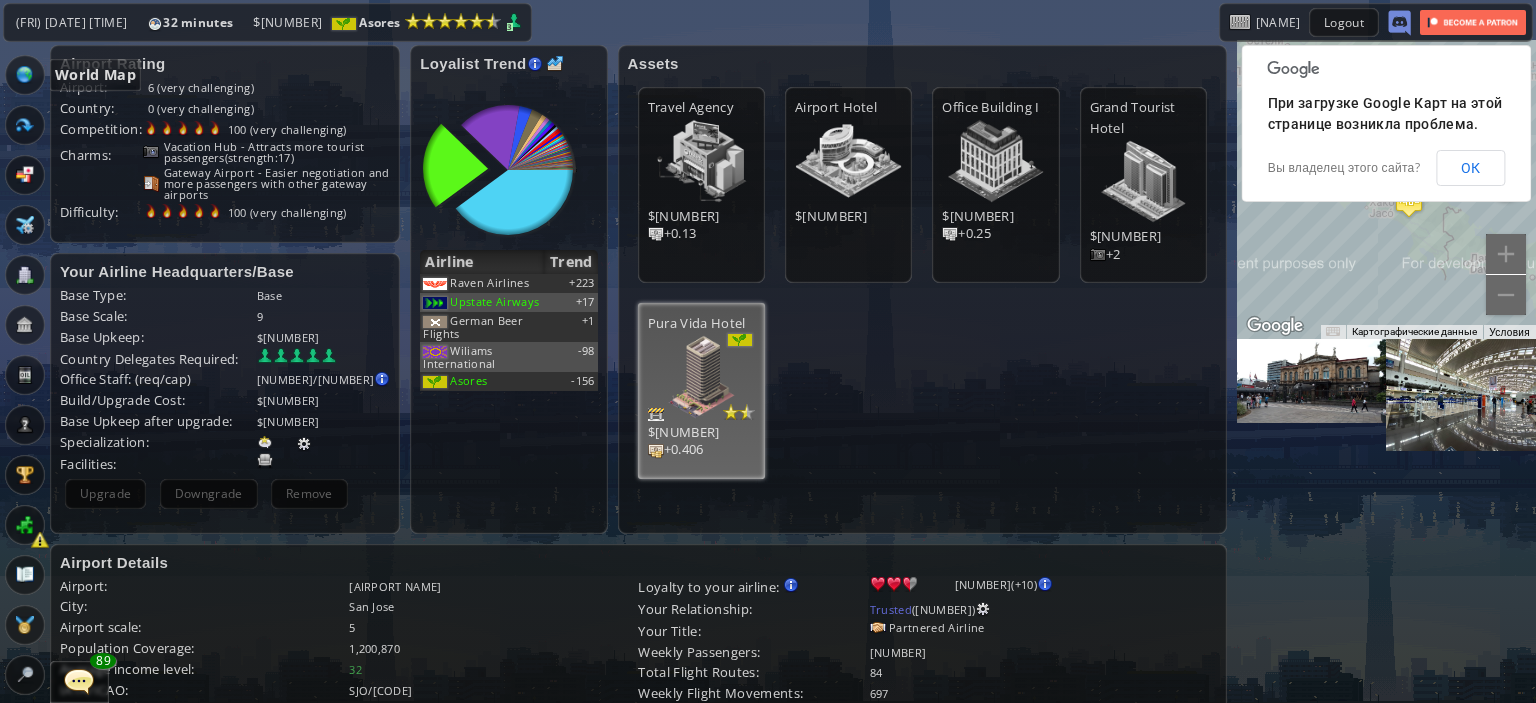 click at bounding box center [25, 75] 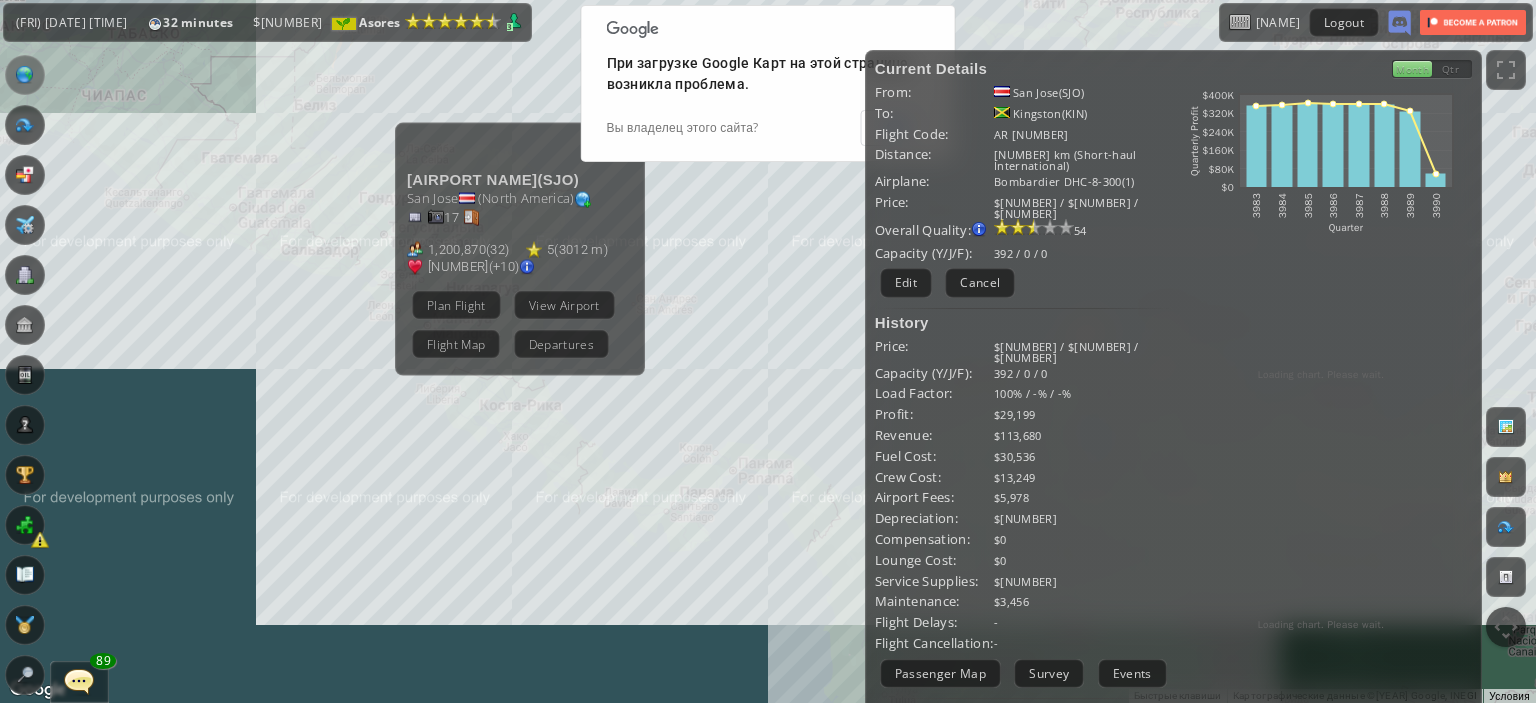 click on "Для навигации используйте клавиши со стрелками.
[AIRPORT NAME] ( [CODE] )
[GEOGRAPHY]  ( North America )
[NUMBER]
[NUMBER]  ( [NUMBER] )
[NUMBER]  ( [NUMBER] m )
[NUMBER]
(+[NUMBER])
Plan Flight
View Airport
Flight Map
Departures" at bounding box center (768, 351) 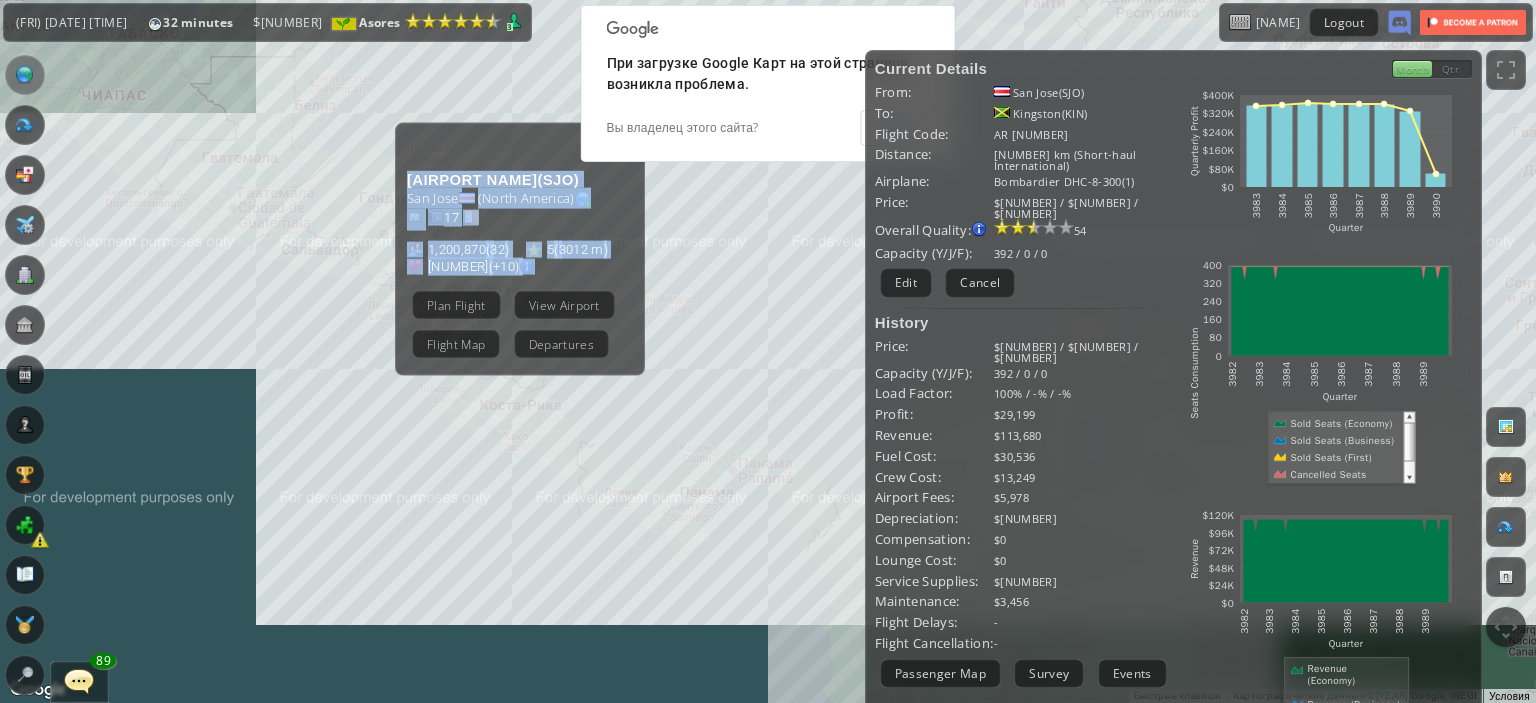 drag, startPoint x: 768, startPoint y: 430, endPoint x: 415, endPoint y: 603, distance: 393.11322 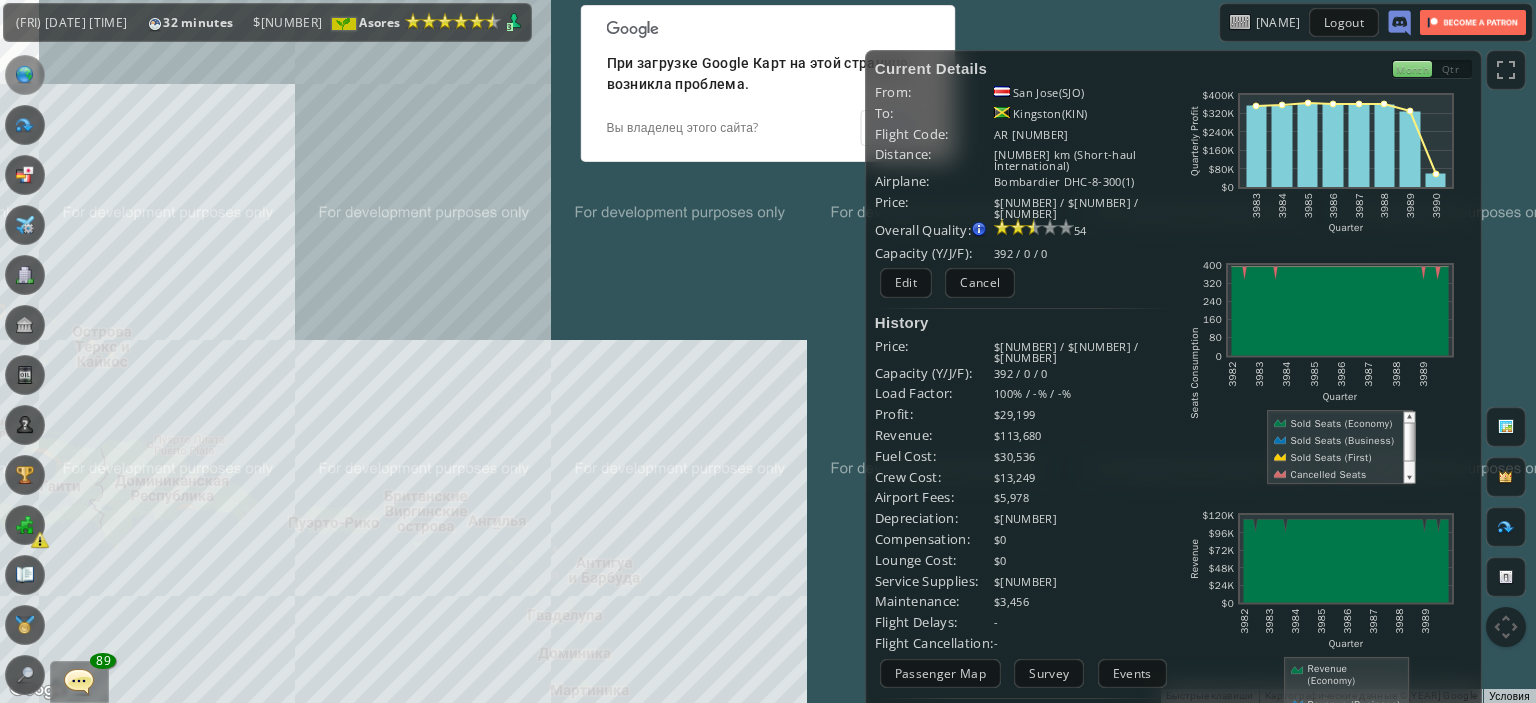 drag, startPoint x: 452, startPoint y: 591, endPoint x: 732, endPoint y: 491, distance: 297.32138 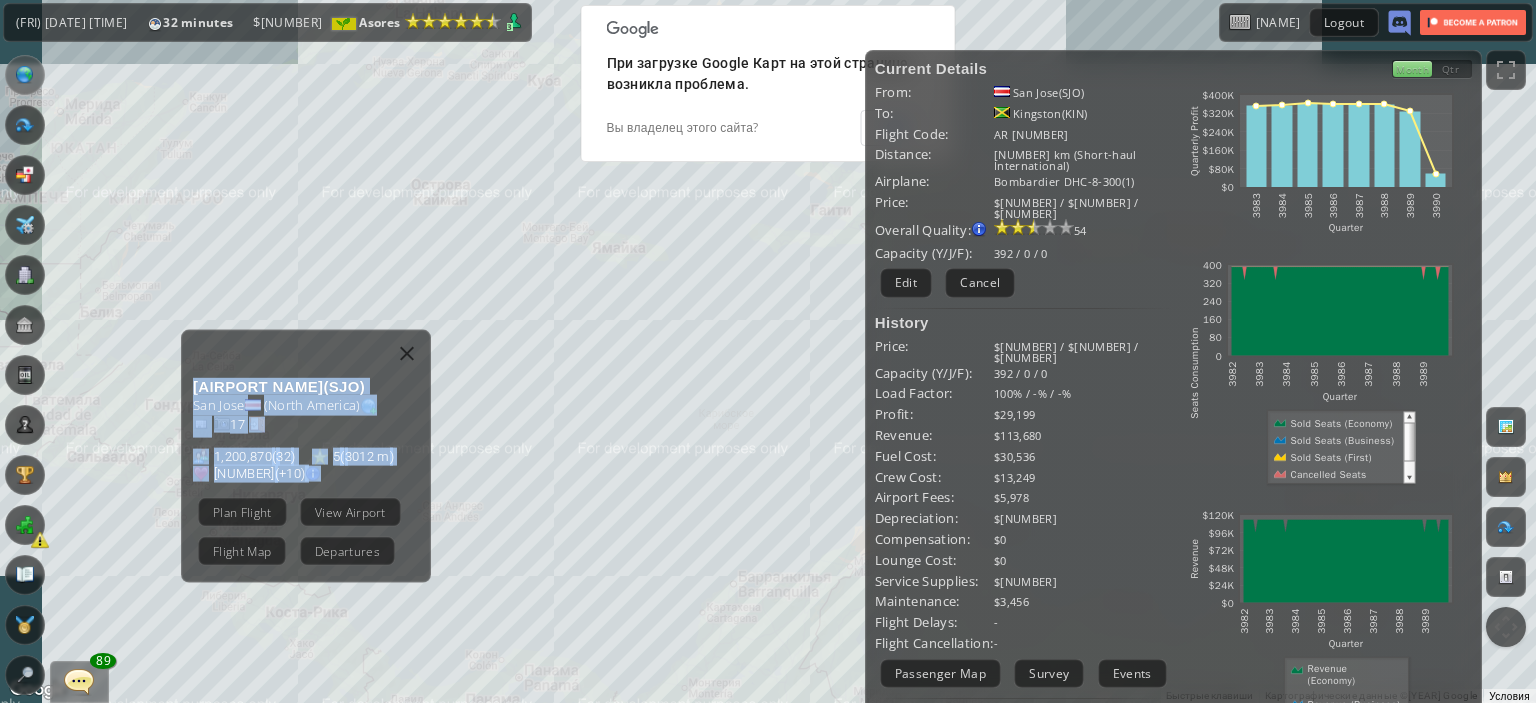 click on "Для навигации используйте клавиши со стрелками.
[AIRPORT NAME] ( [CODE] )
[GEOGRAPHY]  ( North America )
[NUMBER]
[NUMBER]  ( [NUMBER] )
[NUMBER]  ( [NUMBER] m )
[NUMBER]
(+[NUMBER])
Plan Flight
View Airport
Flight Map
Departures" at bounding box center [768, 351] 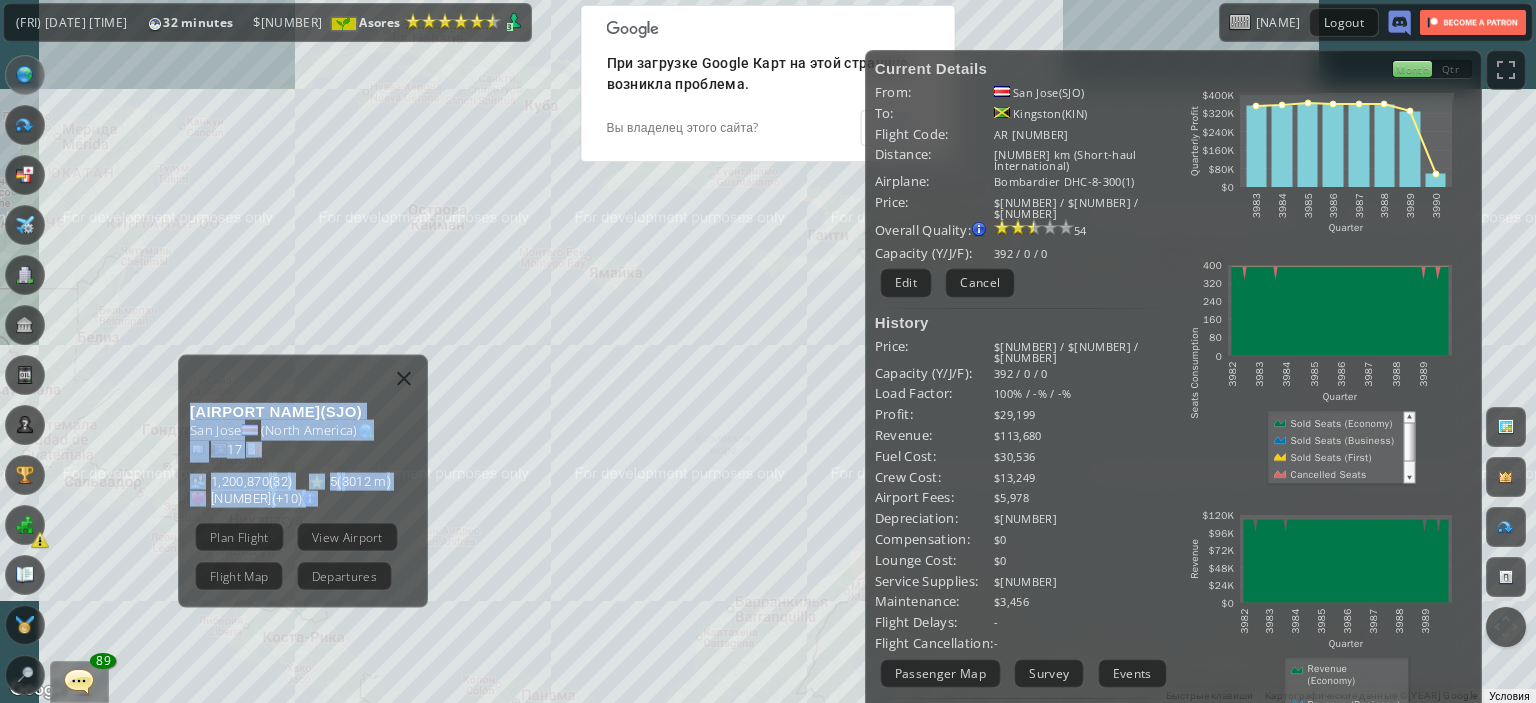 drag, startPoint x: 652, startPoint y: 501, endPoint x: 505, endPoint y: 565, distance: 160.32779 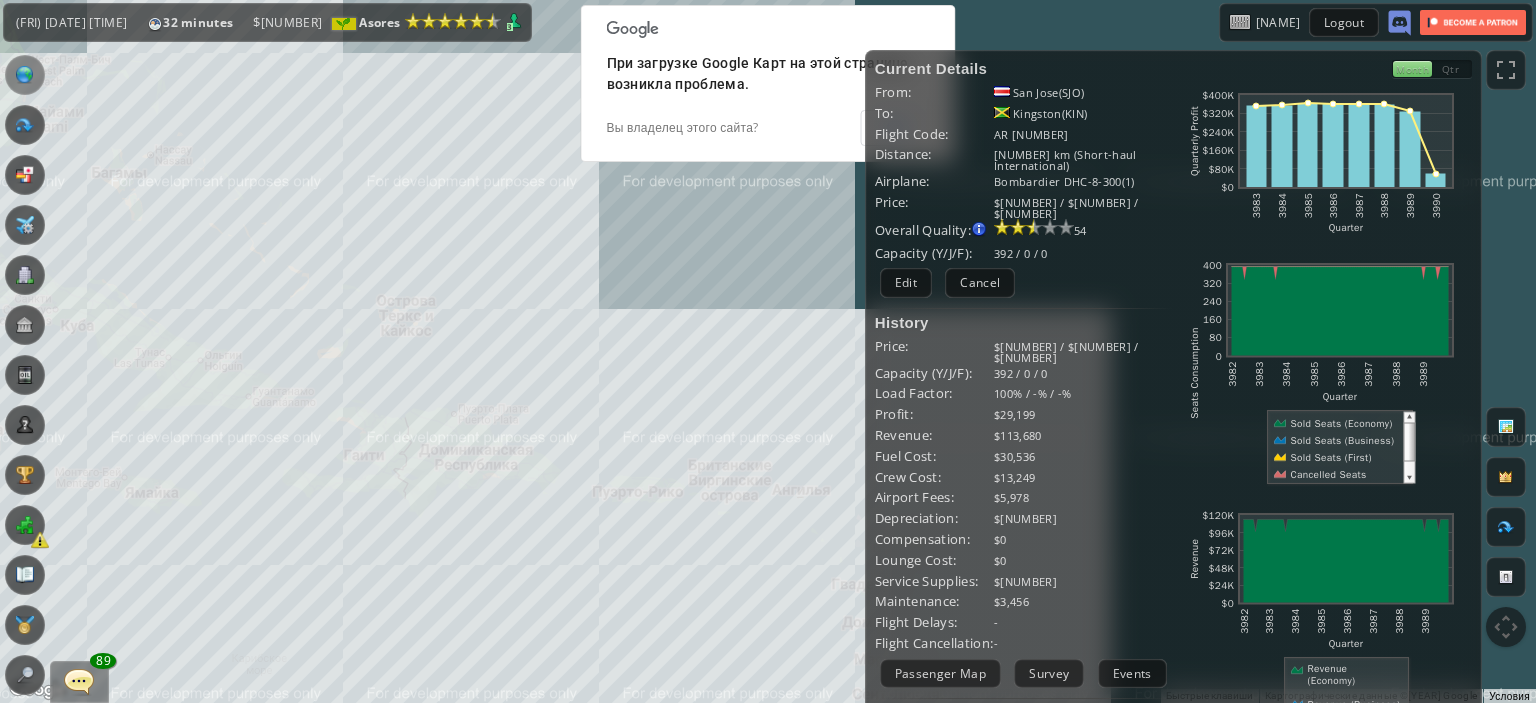 click on "Для навигации используйте клавиши со стрелками.
[AIRPORT NAME] ( [CODE] )
[GEOGRAPHY]  ( North America )
[NUMBER]
[NUMBER]  ( [NUMBER] )
[NUMBER]  ( [NUMBER] m )
[NUMBER]
(+[NUMBER])
Plan Flight
View Airport
Flight Map
Departures" at bounding box center (768, 351) 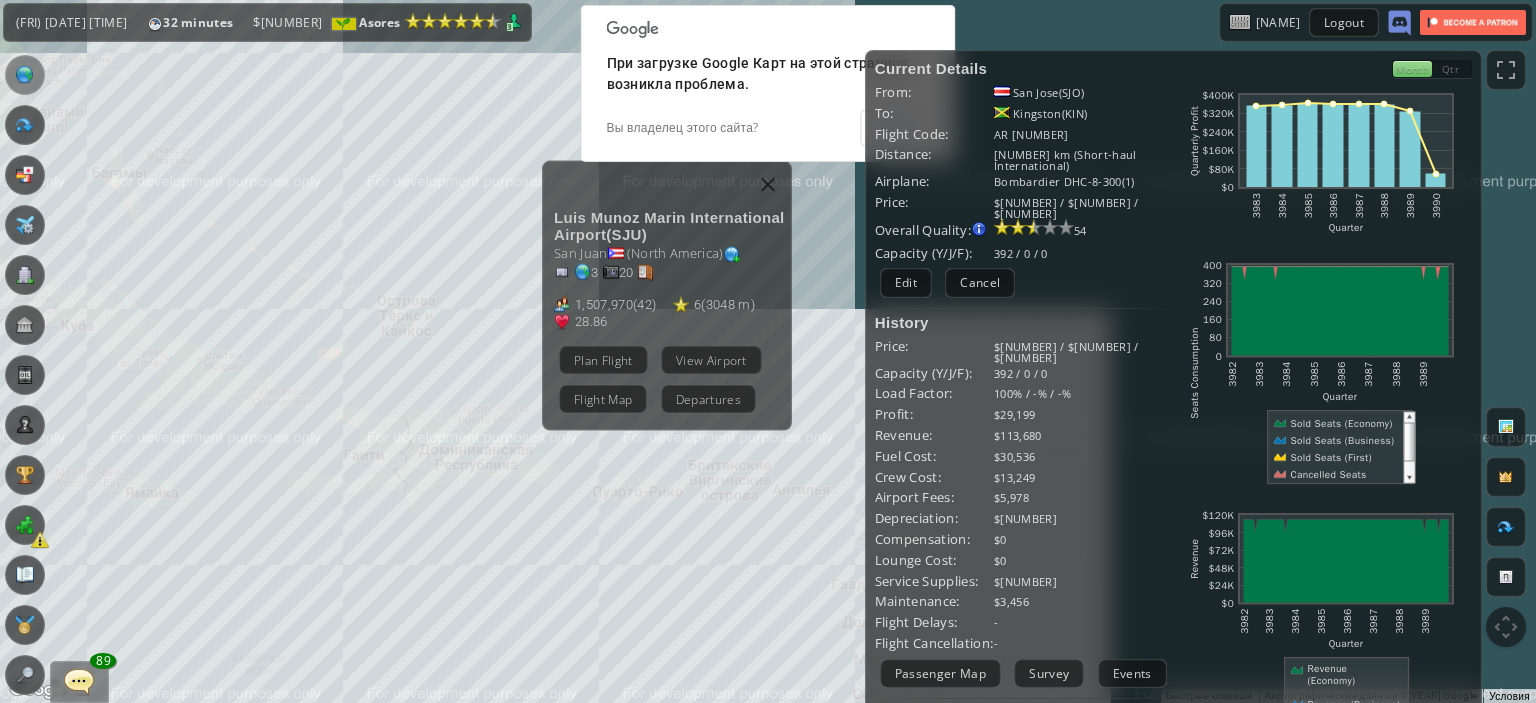 click on "View Airport" at bounding box center [711, 359] 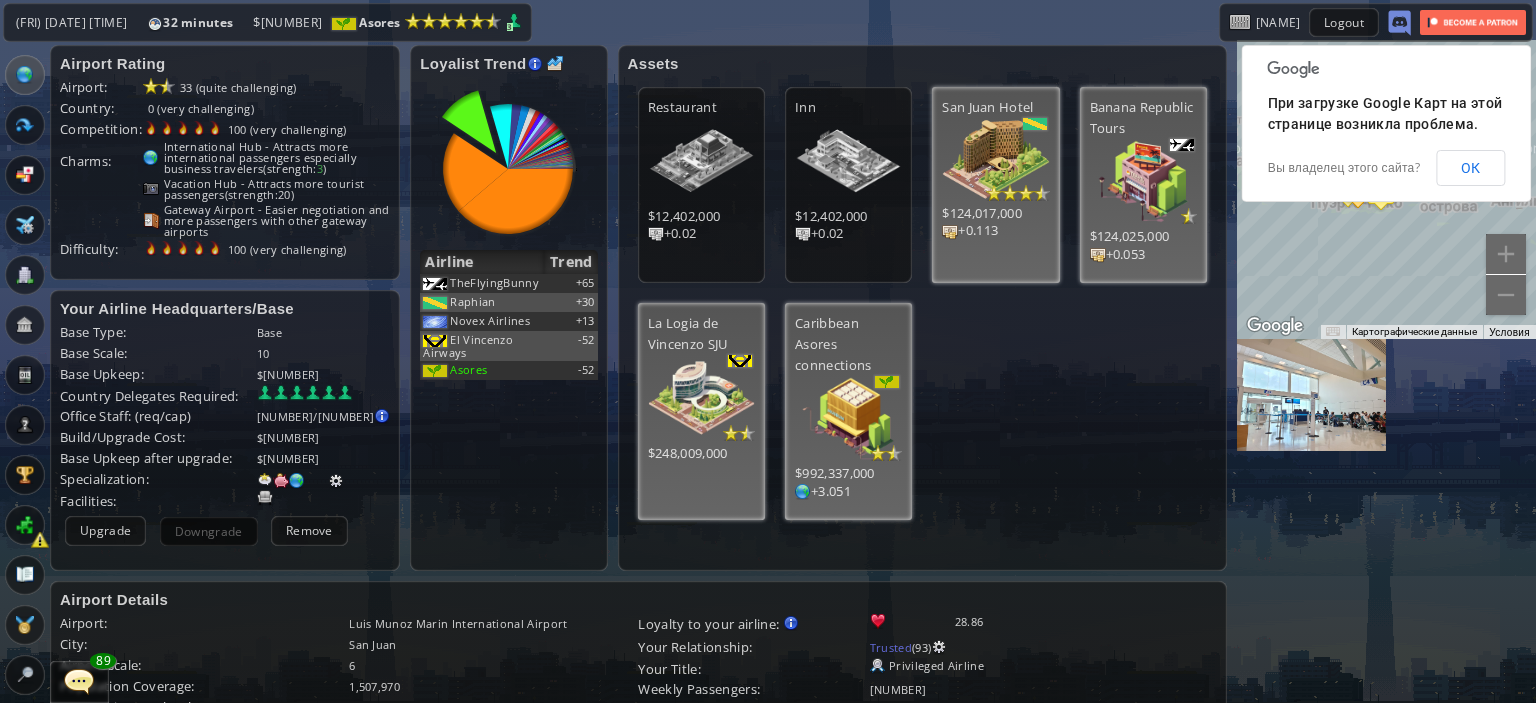 click at bounding box center (995, 159) 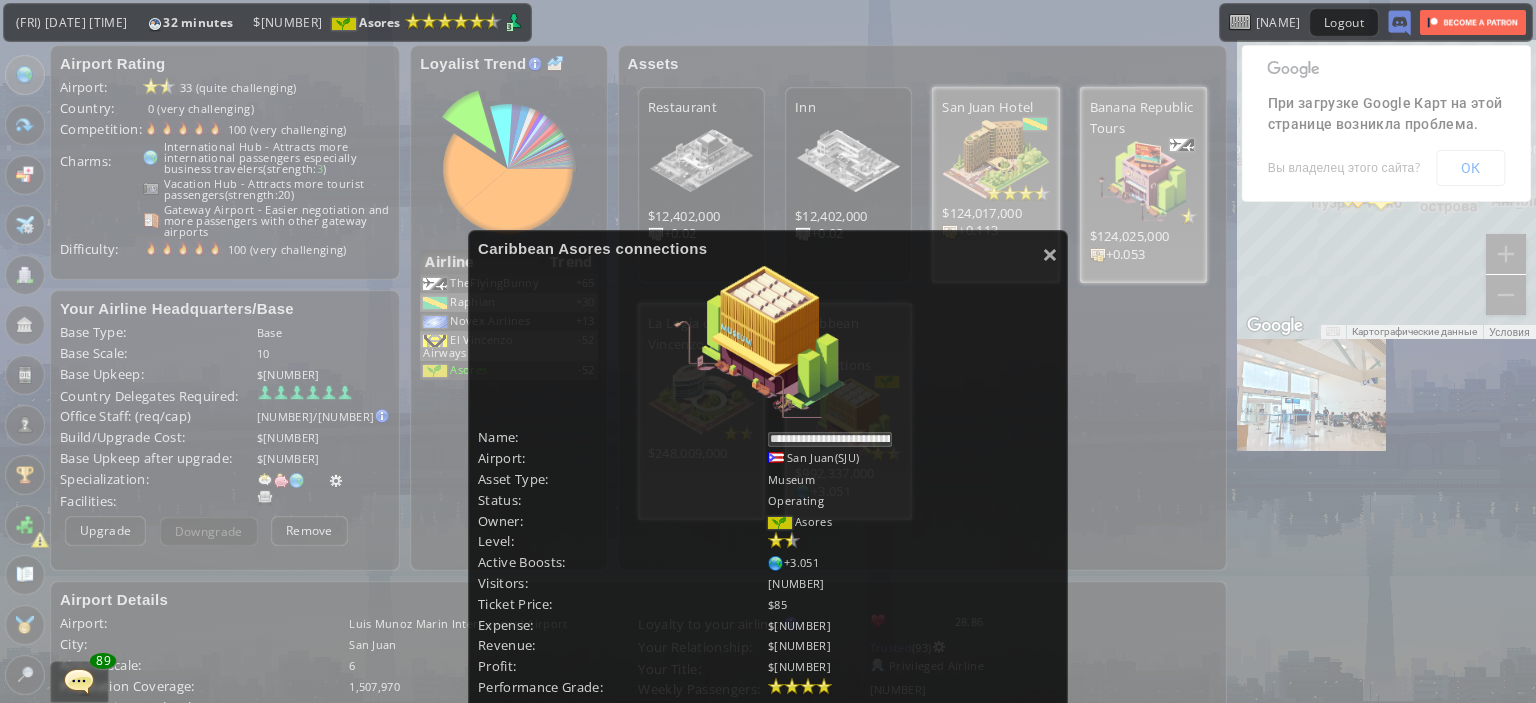scroll, scrollTop: 600, scrollLeft: 0, axis: vertical 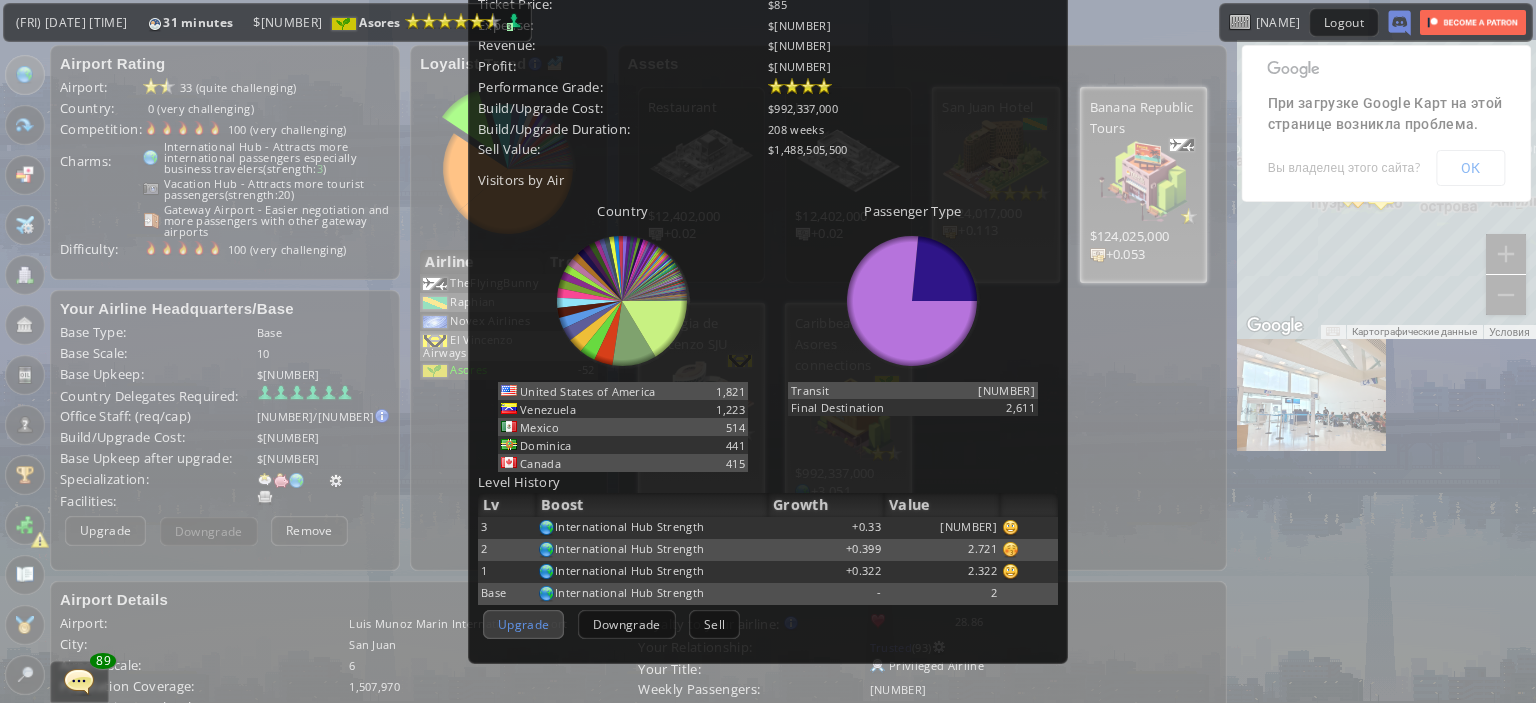 click on "Upgrade" at bounding box center (523, 624) 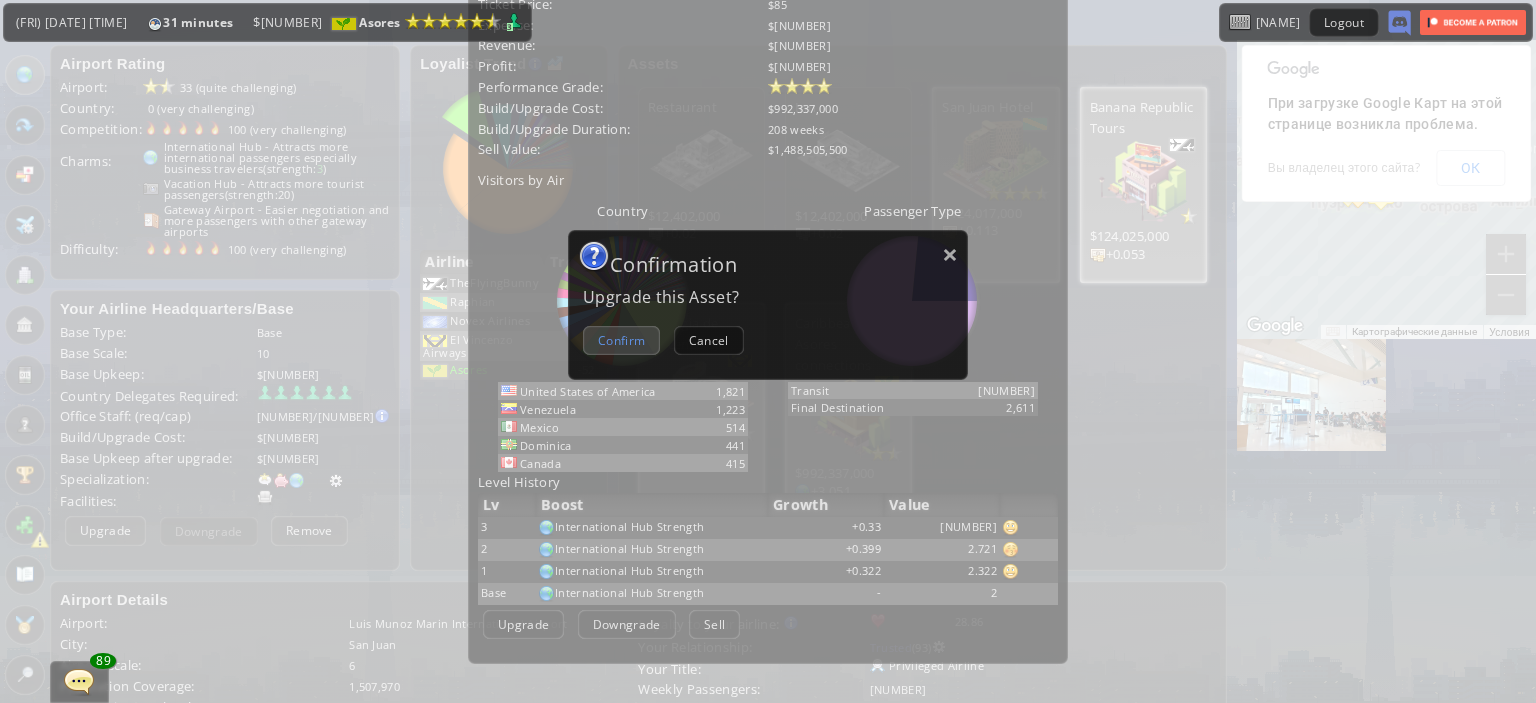 click on "Confirm" at bounding box center [621, 340] 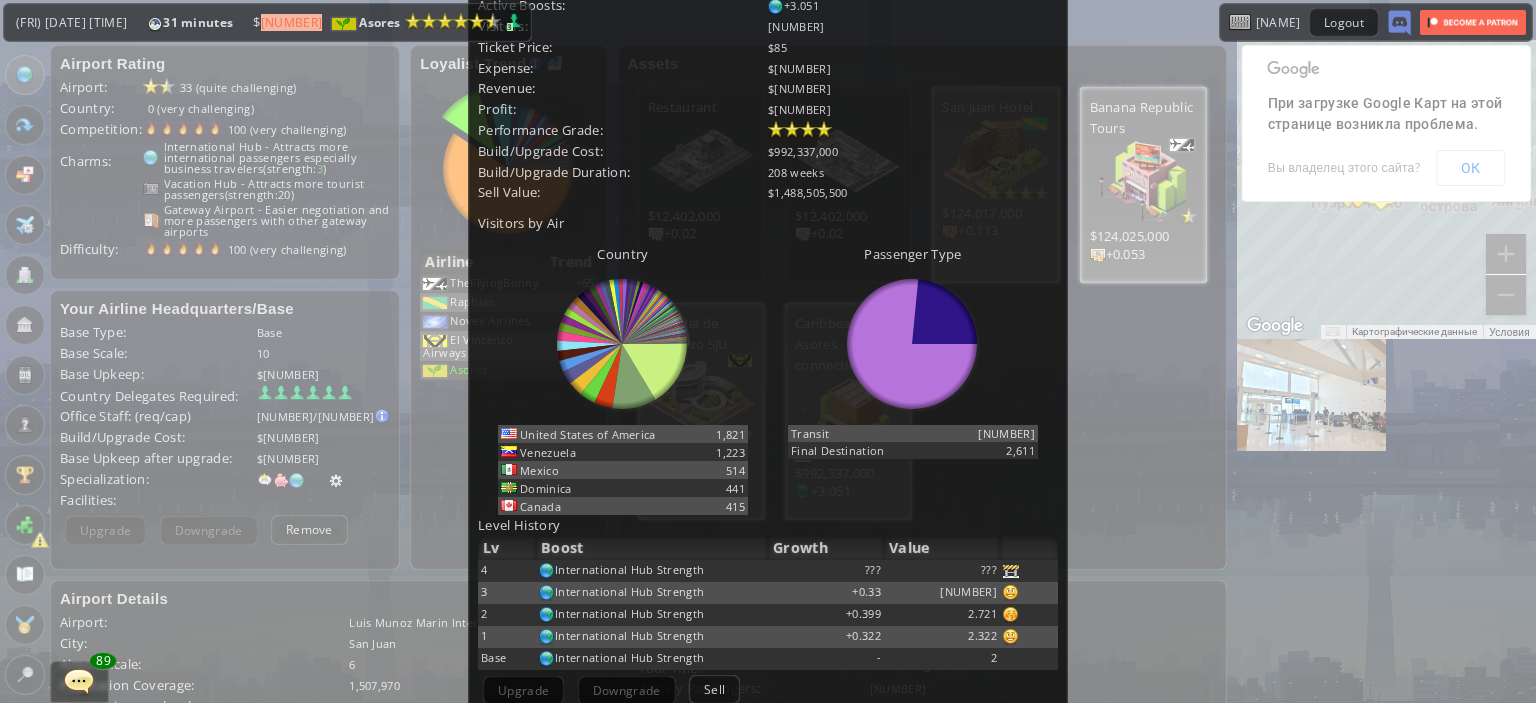 scroll, scrollTop: 100, scrollLeft: 0, axis: vertical 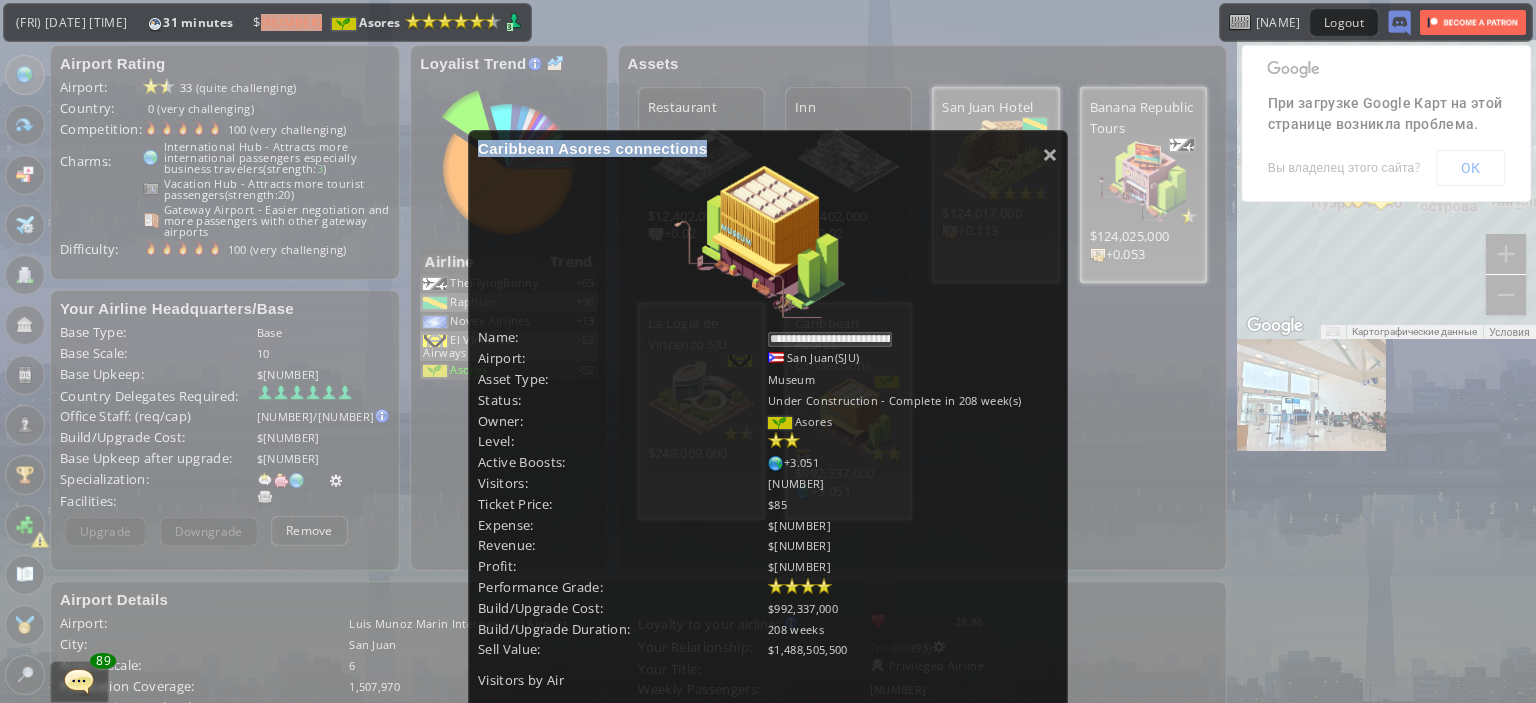 click on "**********" at bounding box center [768, 658] 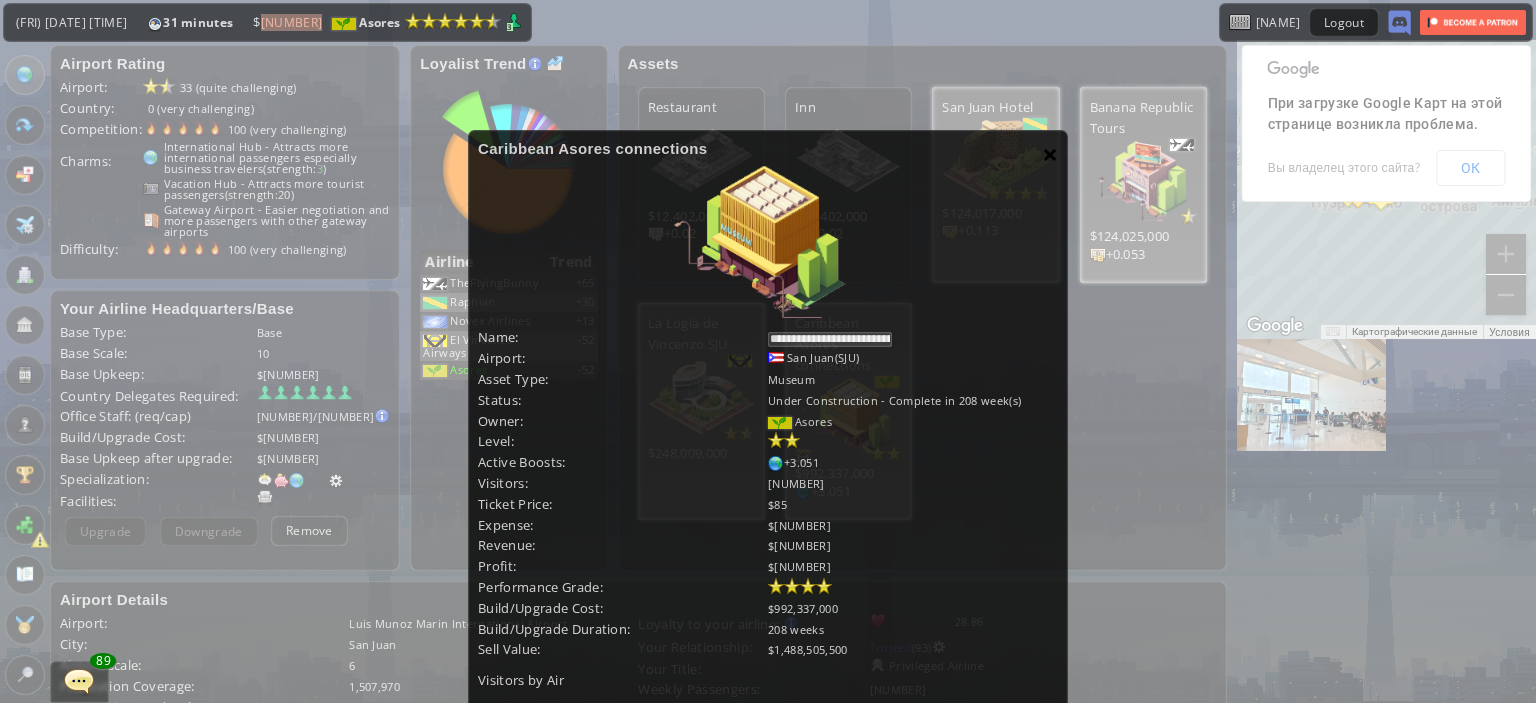 click on "×" at bounding box center [1050, 154] 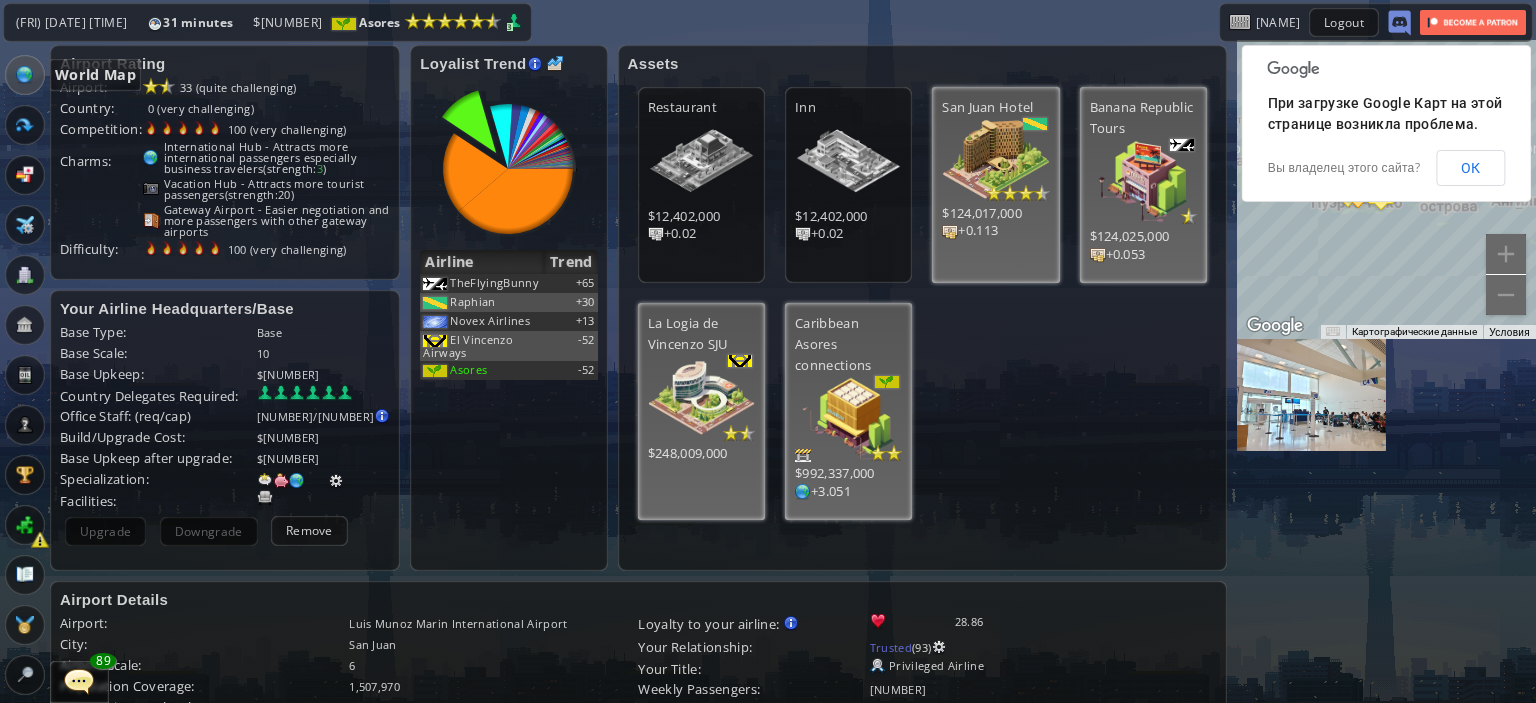click at bounding box center (25, 75) 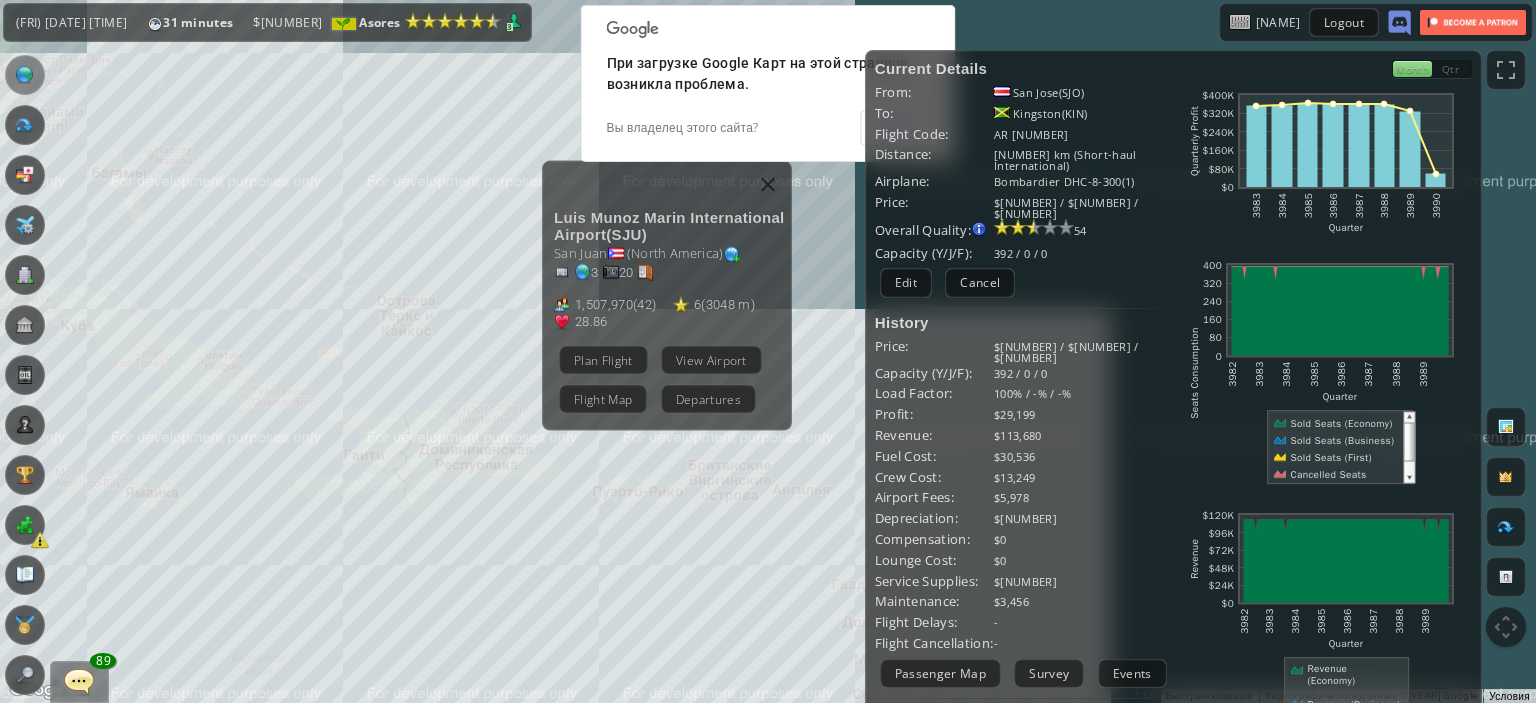 click on "Для навигации используйте клавиши со стрелками.
[AIRPORT NAME] ( [CODE] )
[GEOGRAPHY]  ( North America )
[NUMBER]
[NUMBER]  ( [NUMBER] )
[NUMBER]  ( [NUMBER] m )
[NUMBER]
(+[NUMBER])
Plan Flight
View Airport
Flight Map
Departures" at bounding box center [768, 351] 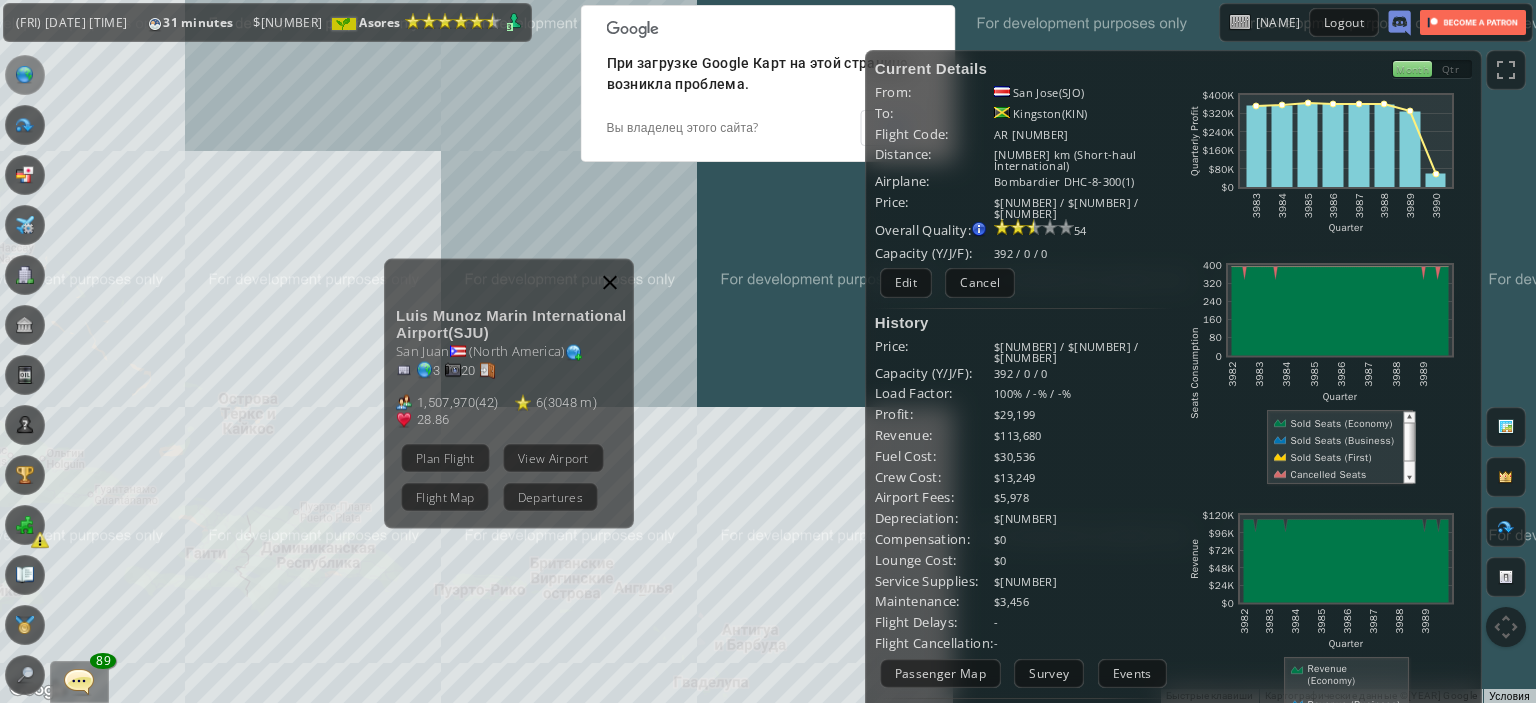 click at bounding box center (610, 282) 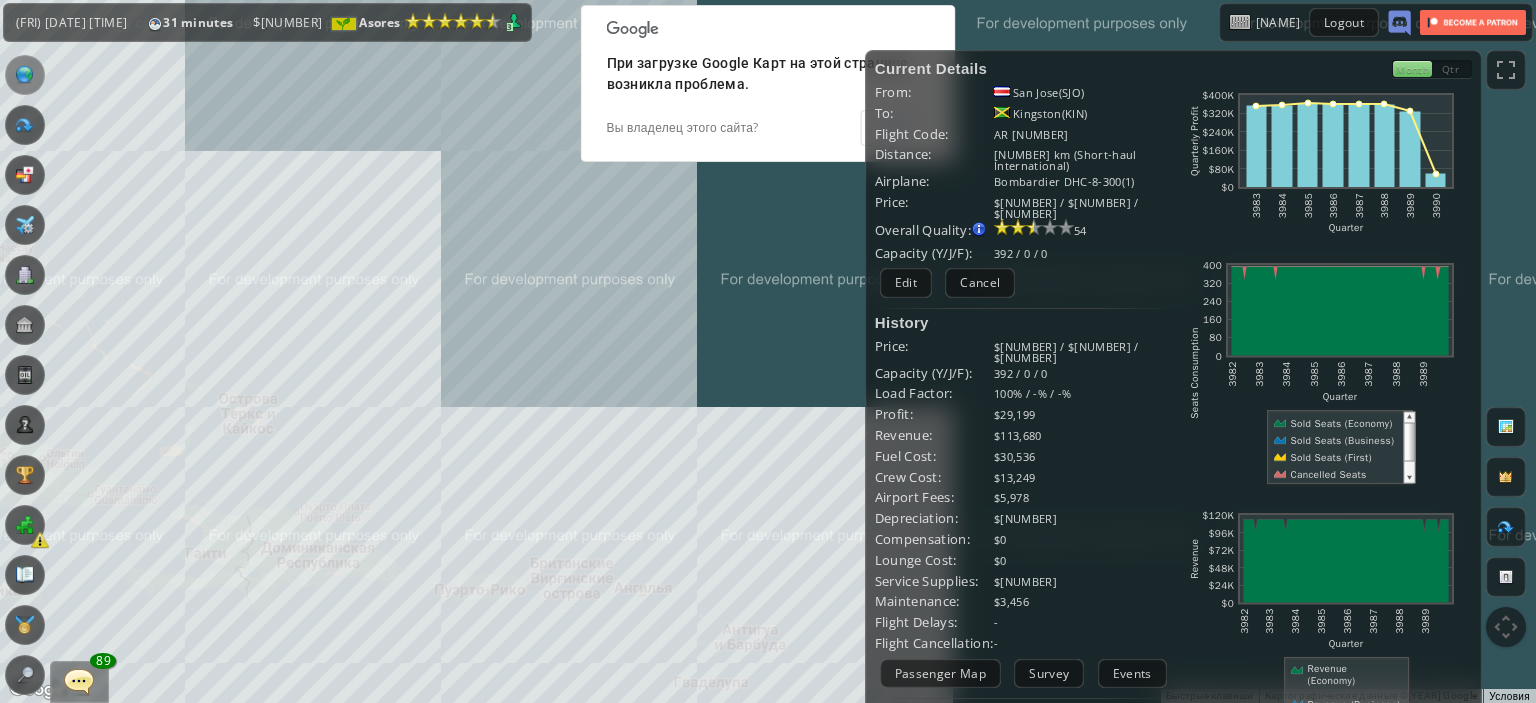 click on "Для навигации используйте клавиши со стрелками." at bounding box center (768, 351) 